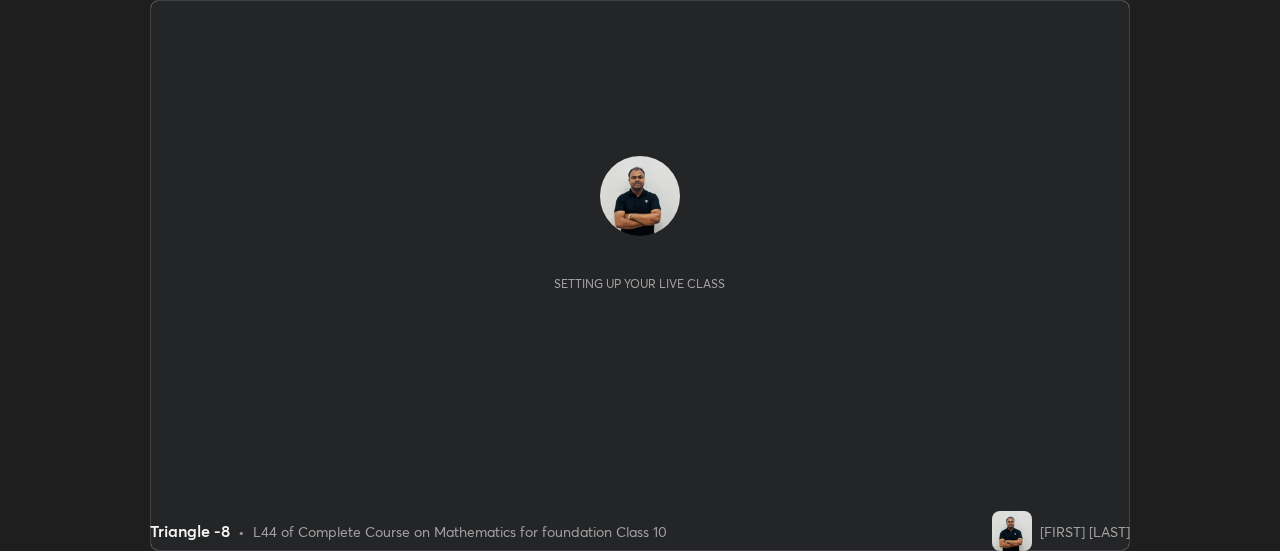 scroll, scrollTop: 0, scrollLeft: 0, axis: both 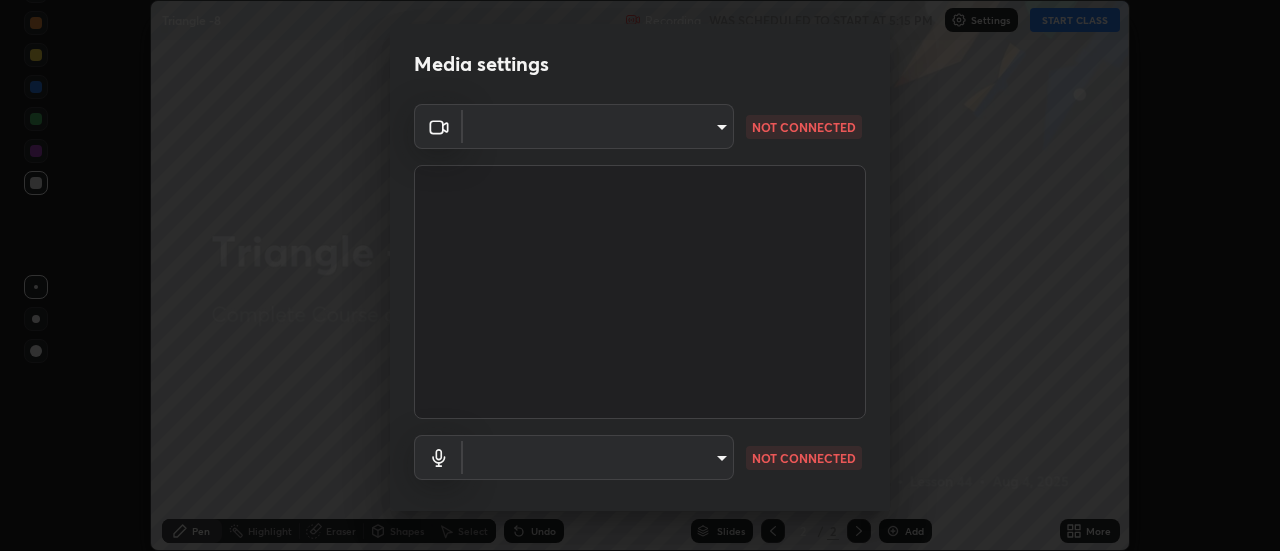 type on "1769541d7db8b910b2b6aaf592df5ff8660c63acaad49df9064175df0c6f581f" 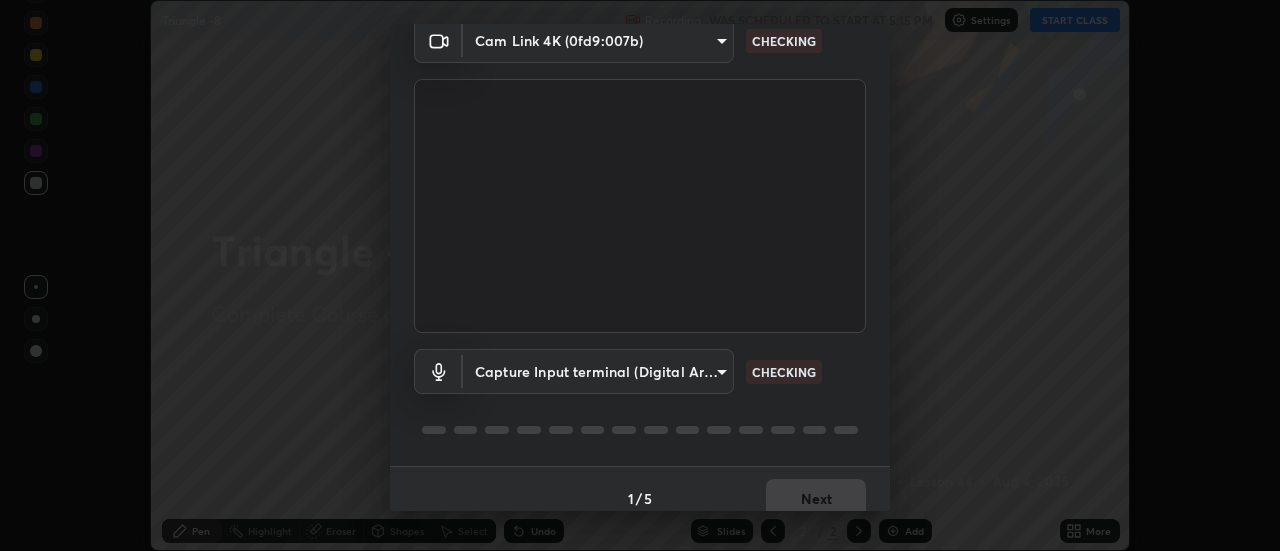 scroll, scrollTop: 105, scrollLeft: 0, axis: vertical 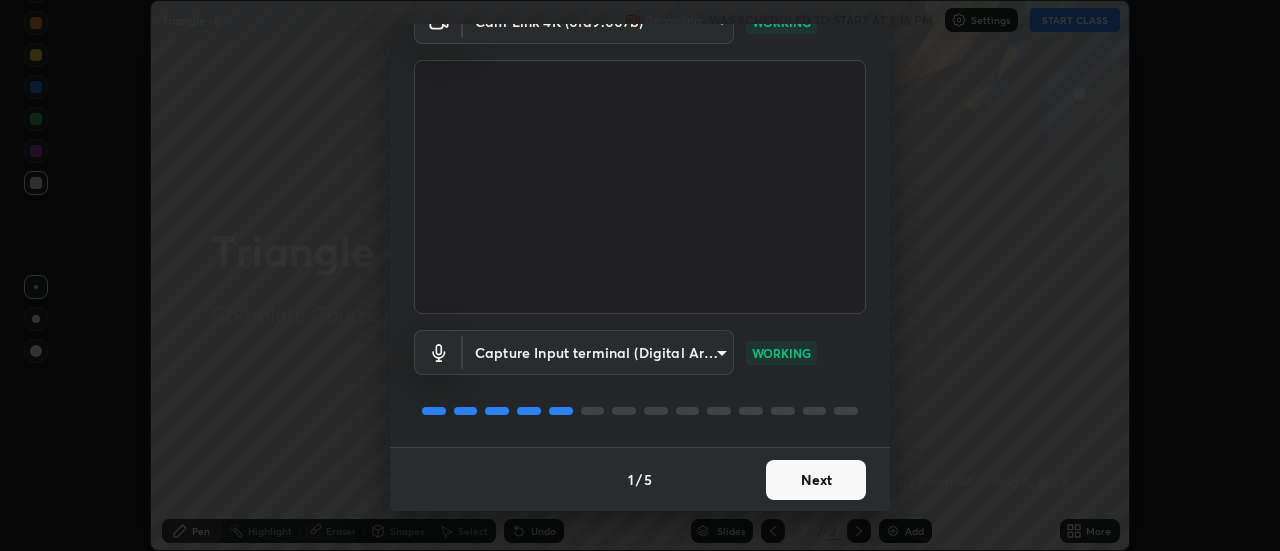 click on "Next" at bounding box center (816, 480) 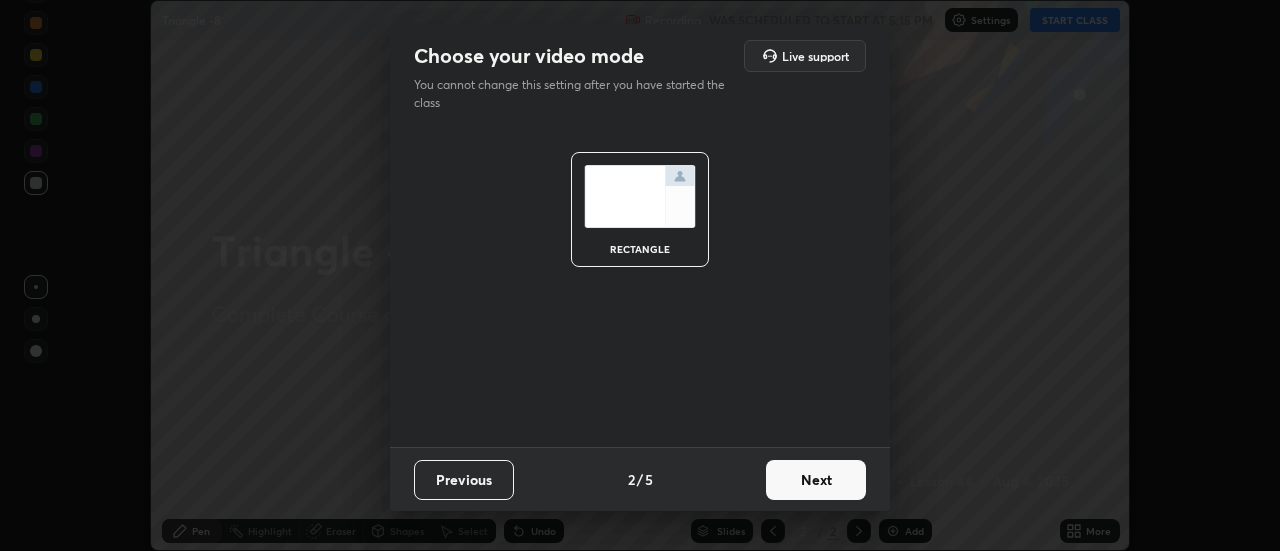 scroll, scrollTop: 0, scrollLeft: 0, axis: both 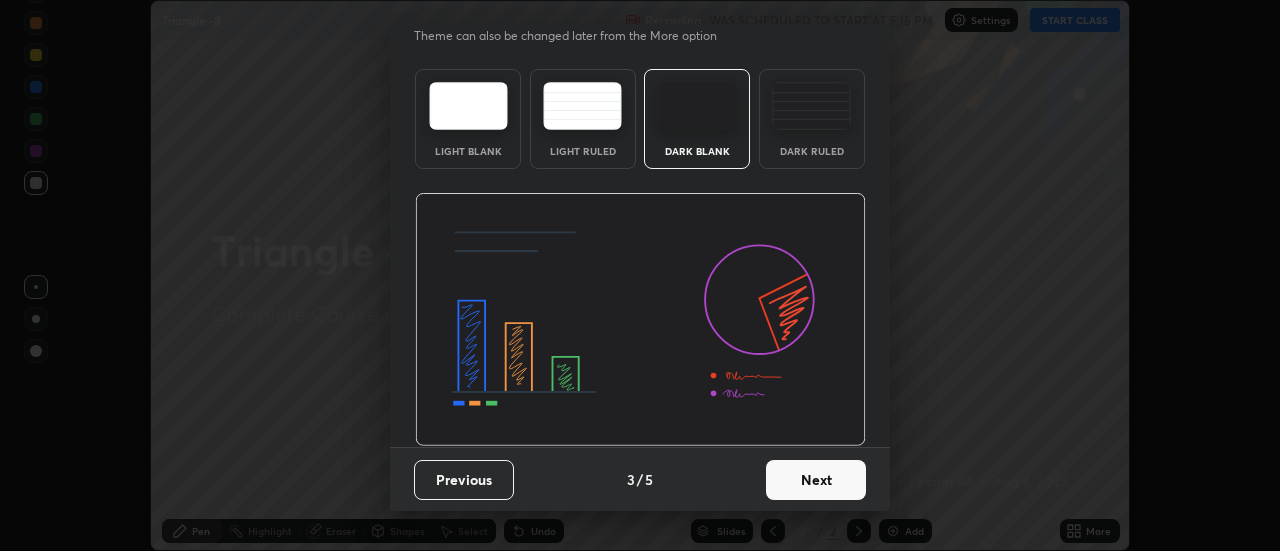 click on "Next" at bounding box center [816, 480] 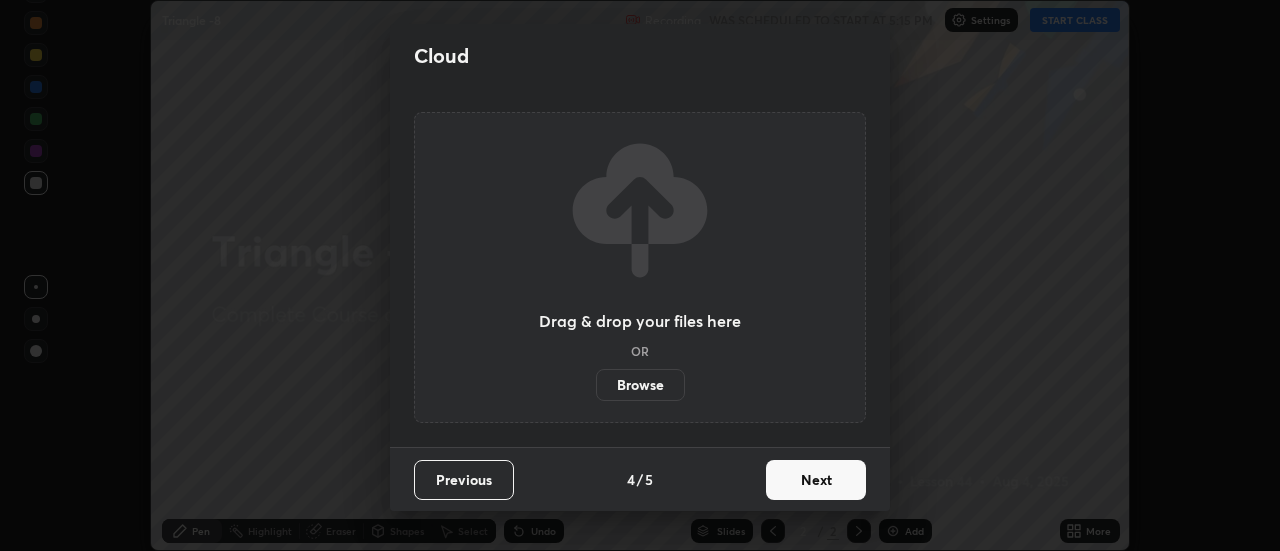 click on "Next" at bounding box center (816, 480) 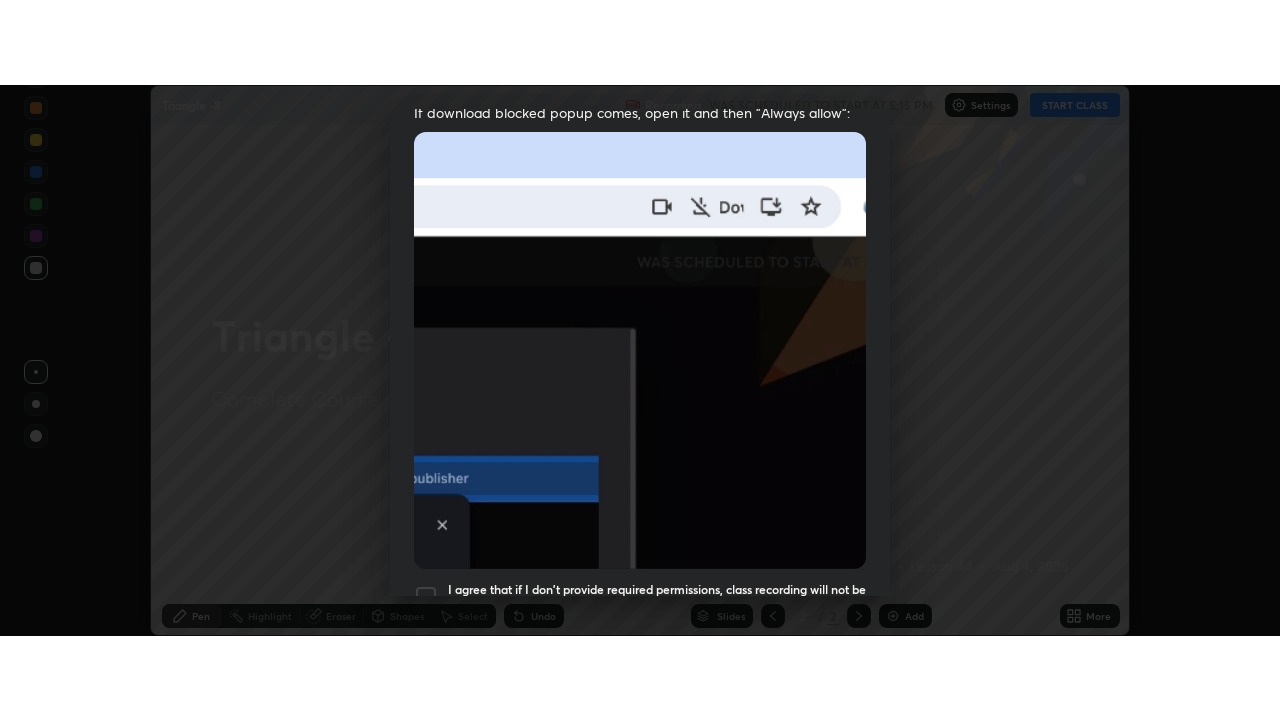 scroll, scrollTop: 513, scrollLeft: 0, axis: vertical 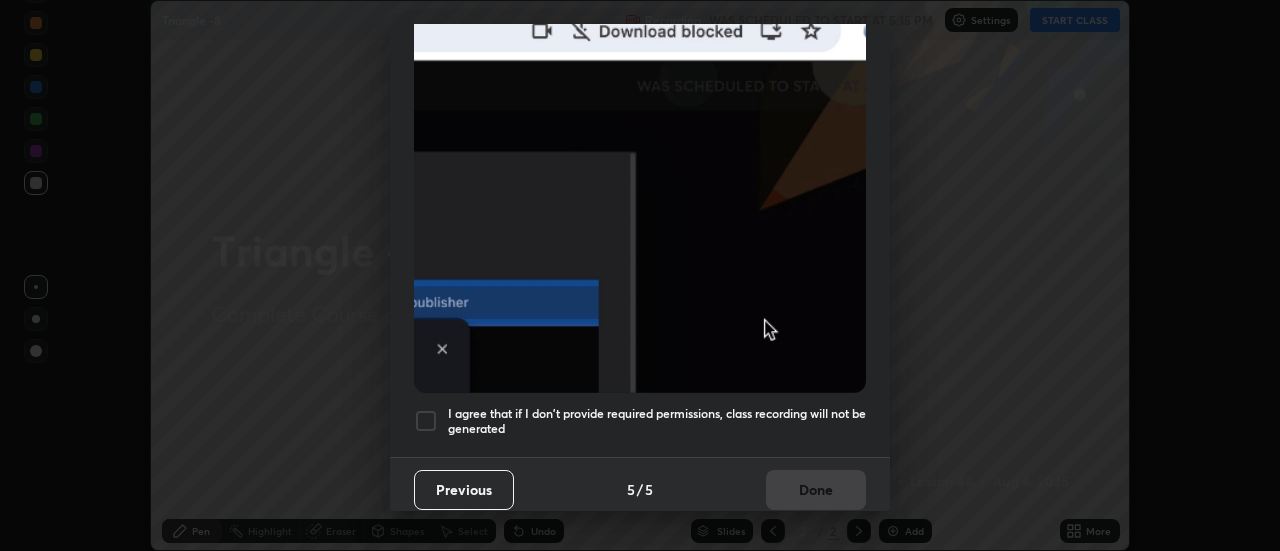 click at bounding box center [426, 421] 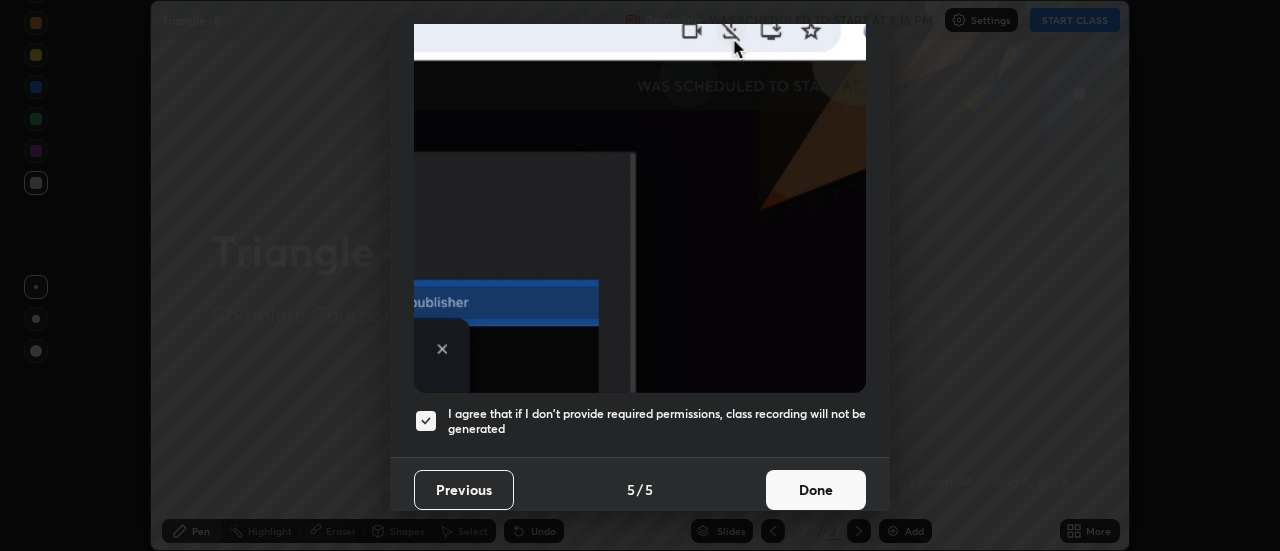 click on "Done" at bounding box center [816, 490] 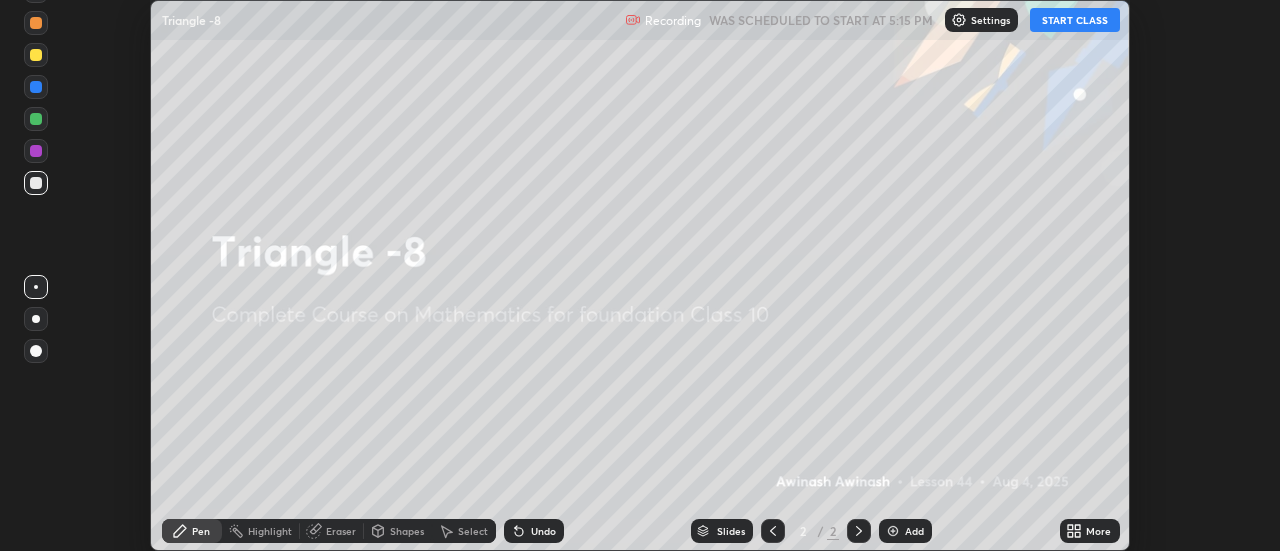 click at bounding box center (893, 531) 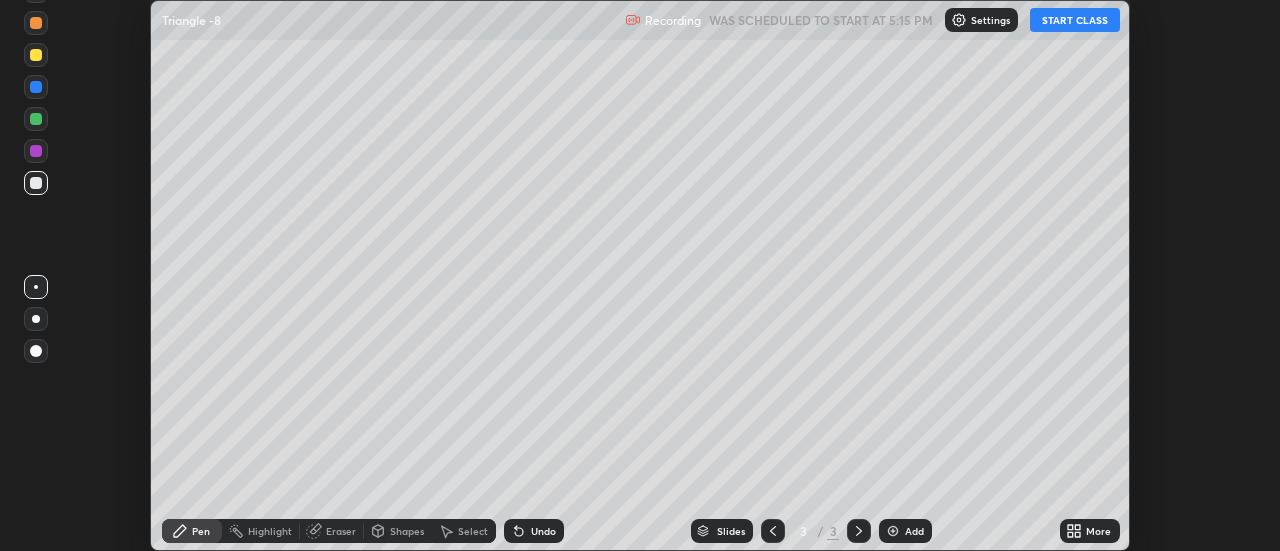 click on "START CLASS" at bounding box center (1075, 20) 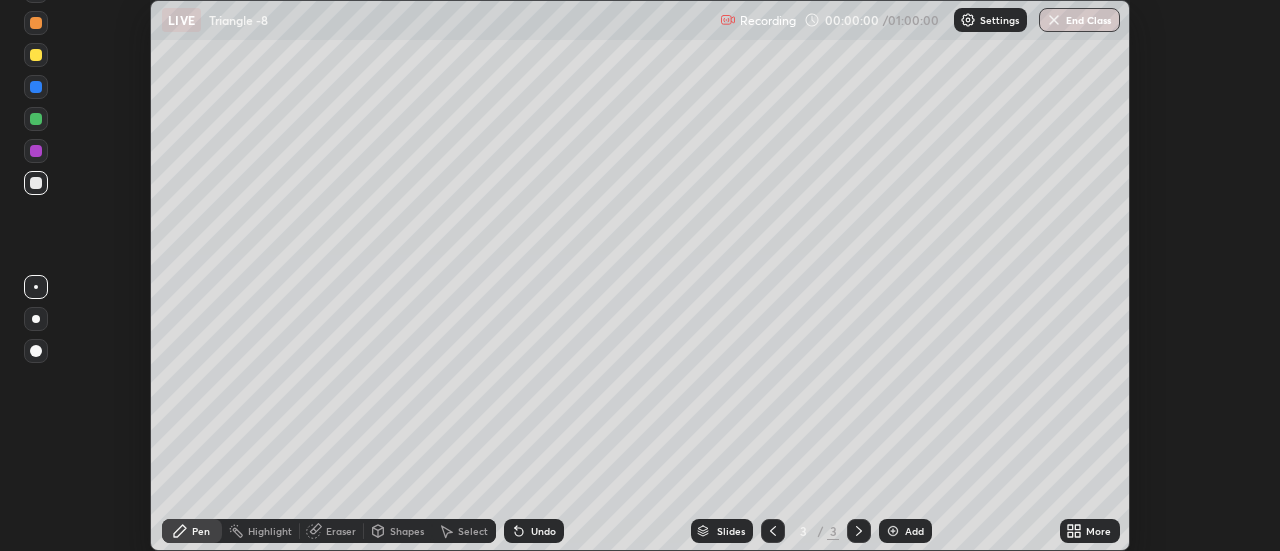 click 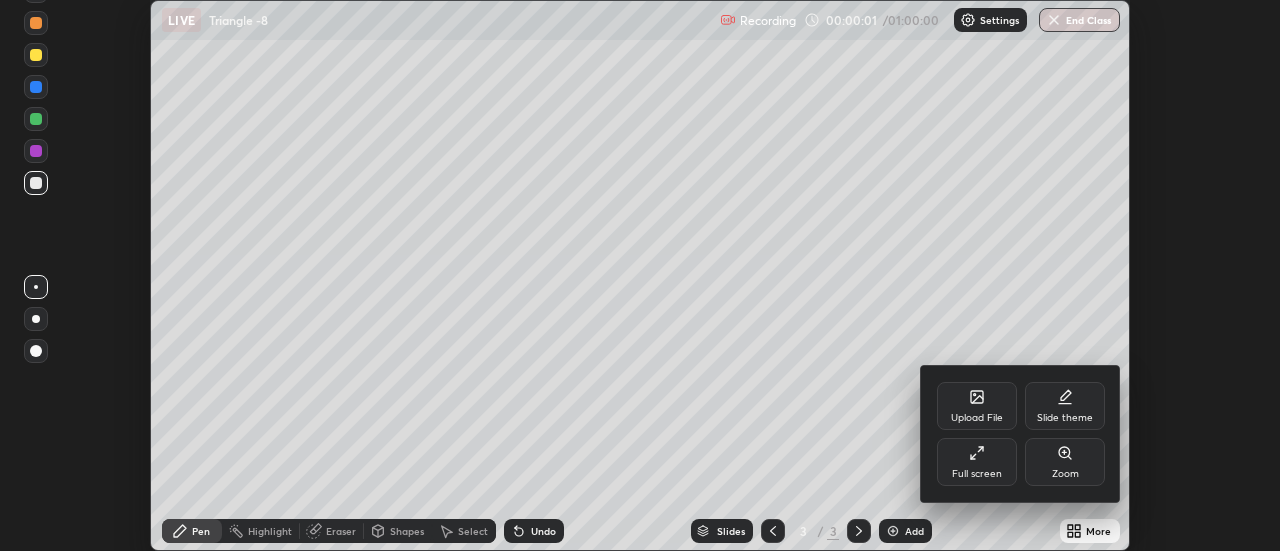 click on "Full screen" at bounding box center (977, 462) 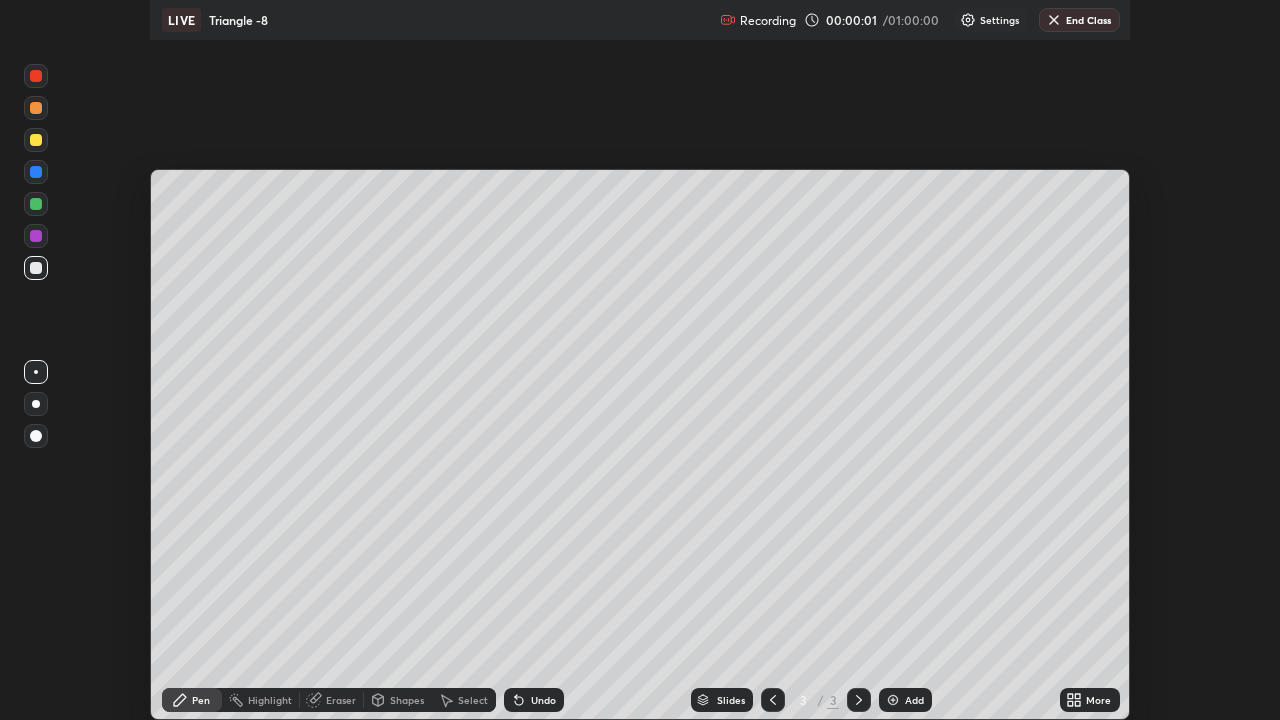 scroll, scrollTop: 99280, scrollLeft: 98720, axis: both 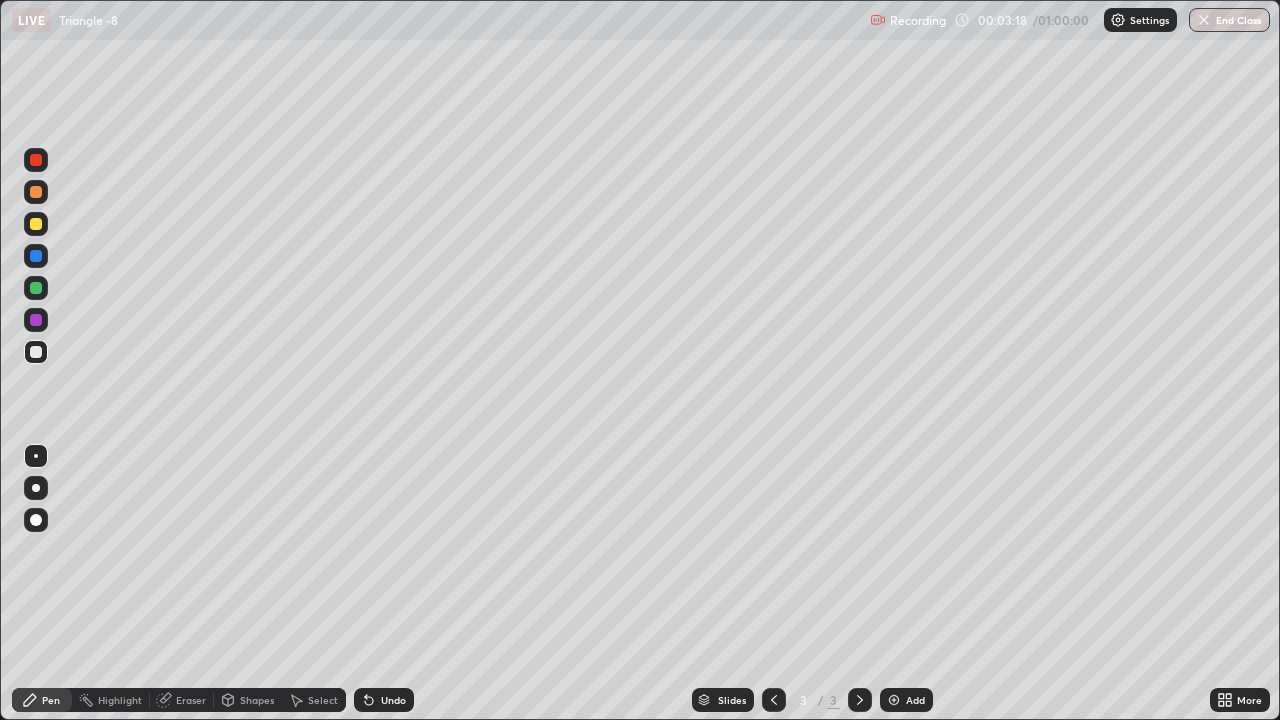 click at bounding box center [36, 224] 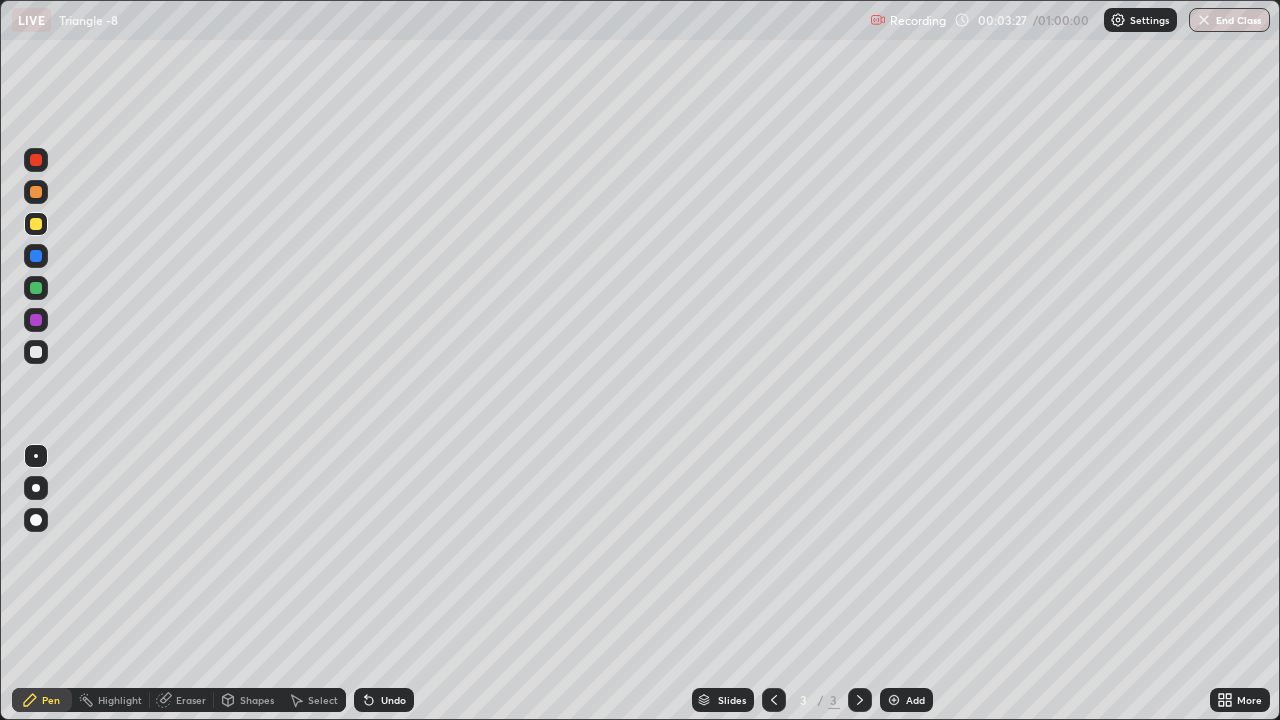 click at bounding box center (36, 160) 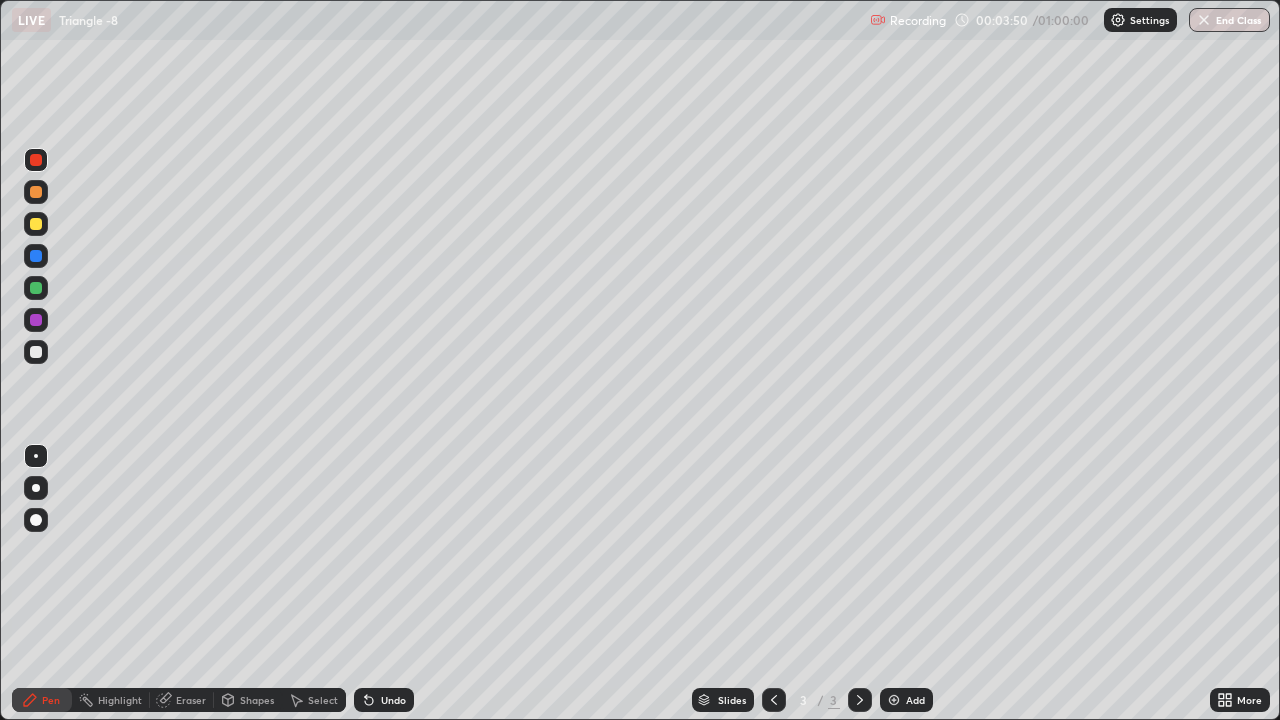 click at bounding box center [36, 352] 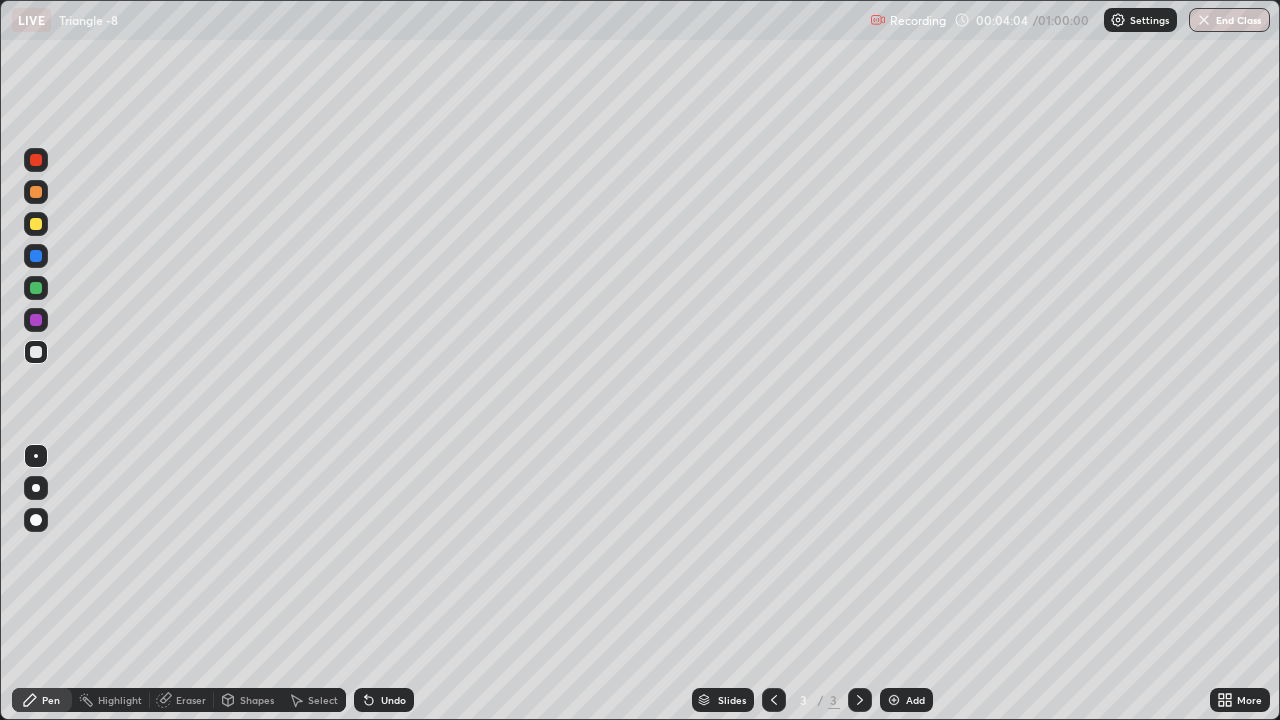 click at bounding box center [36, 320] 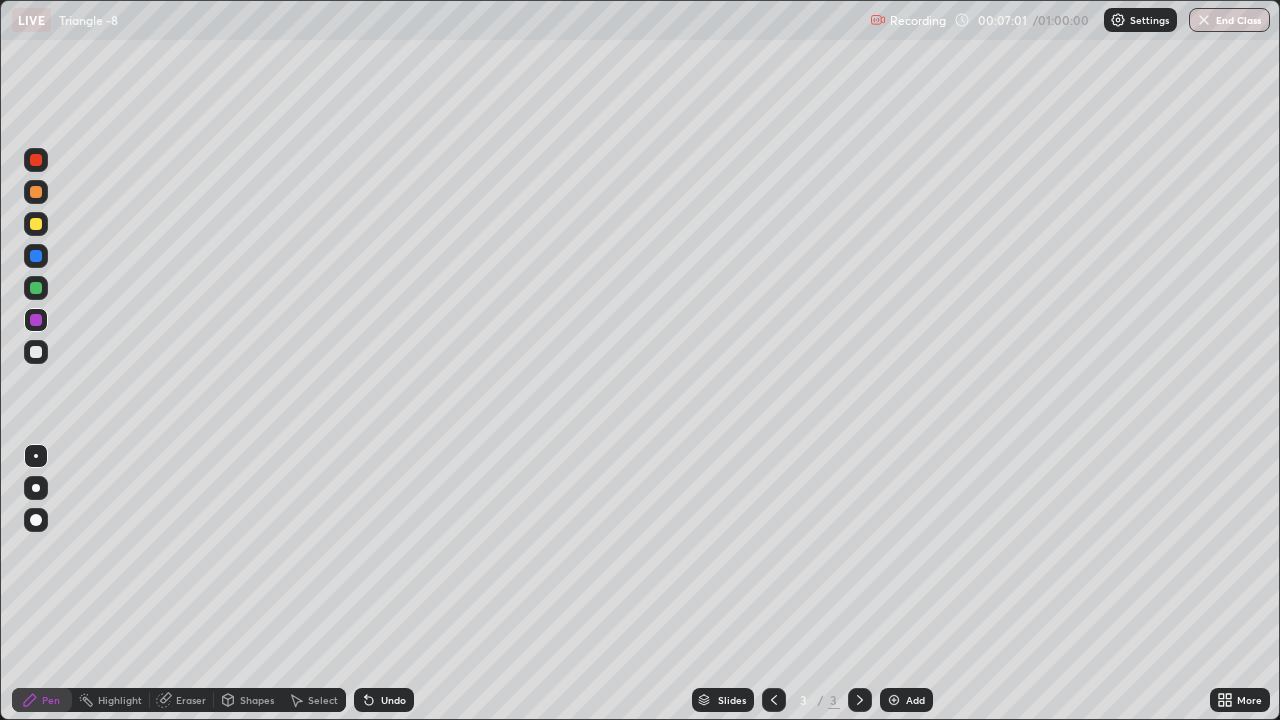 click at bounding box center [36, 224] 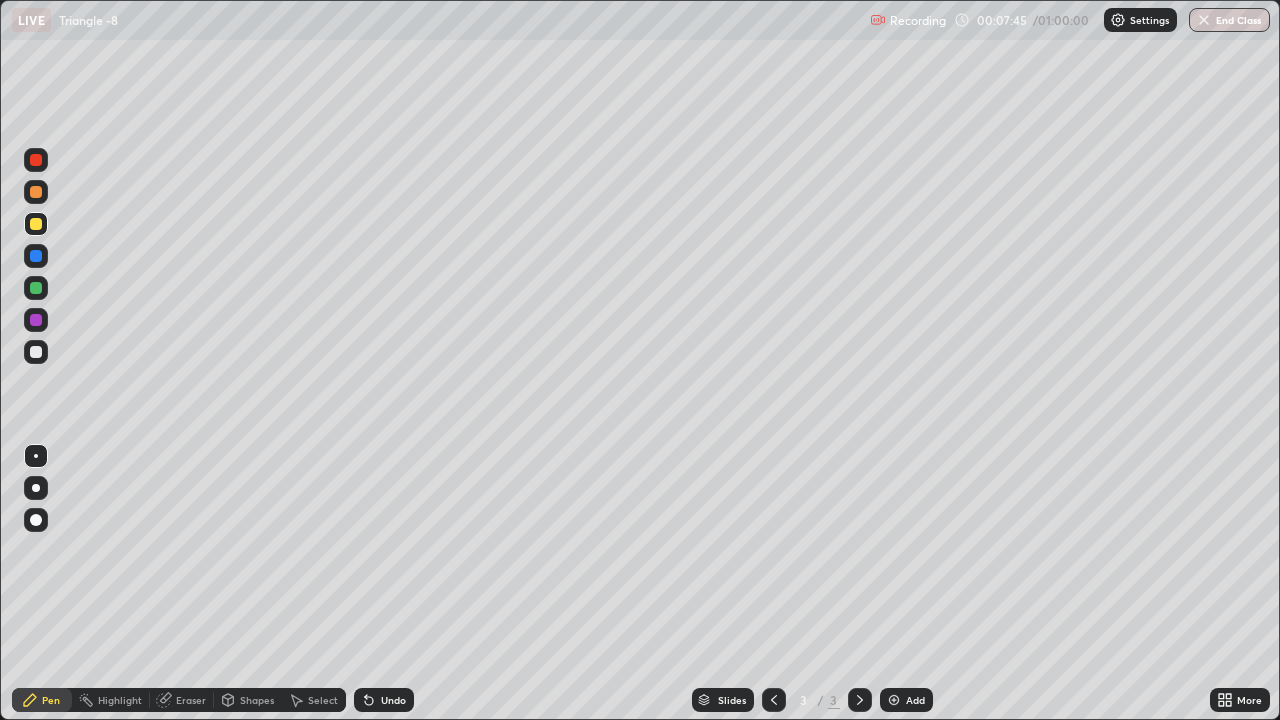 click at bounding box center [36, 352] 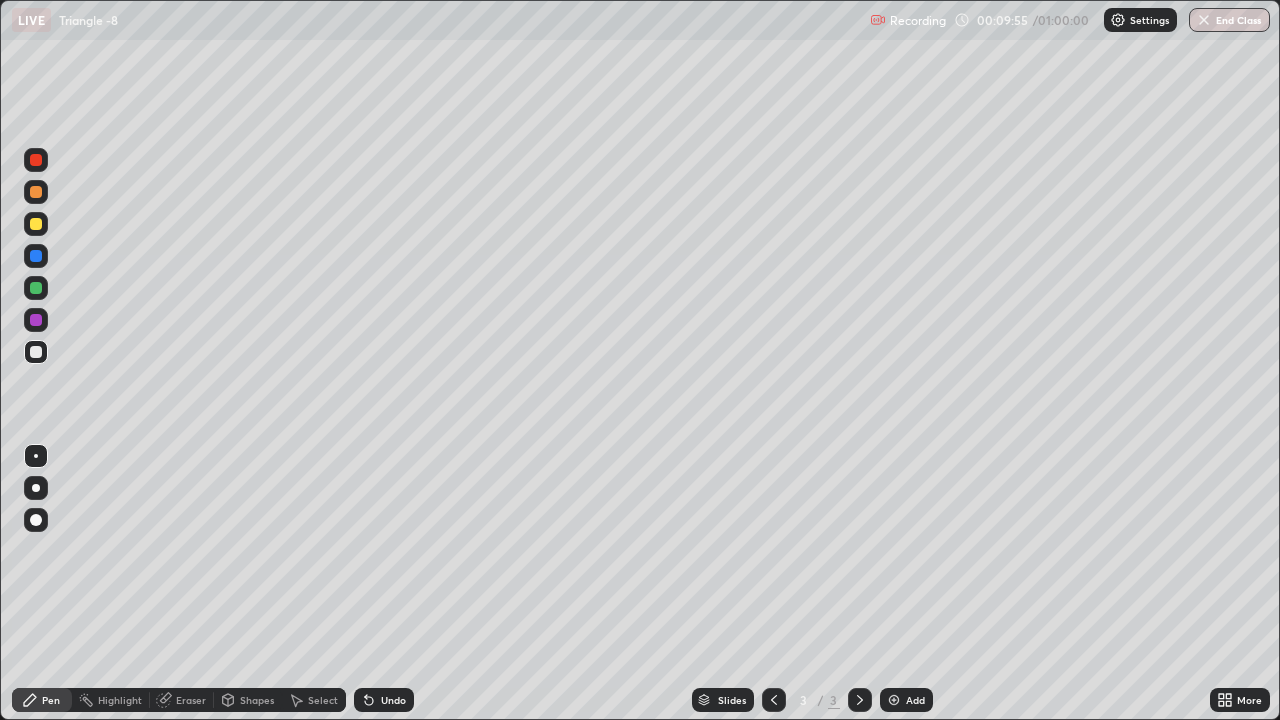 click at bounding box center [894, 700] 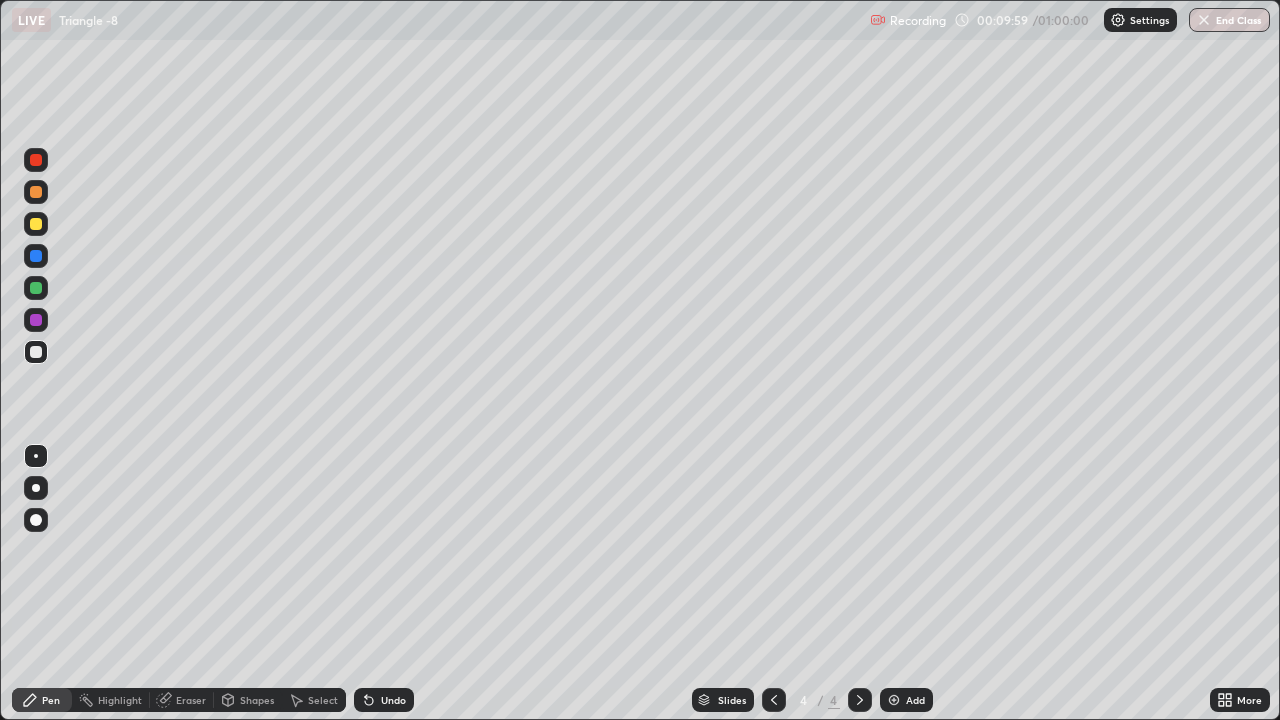 click at bounding box center [36, 160] 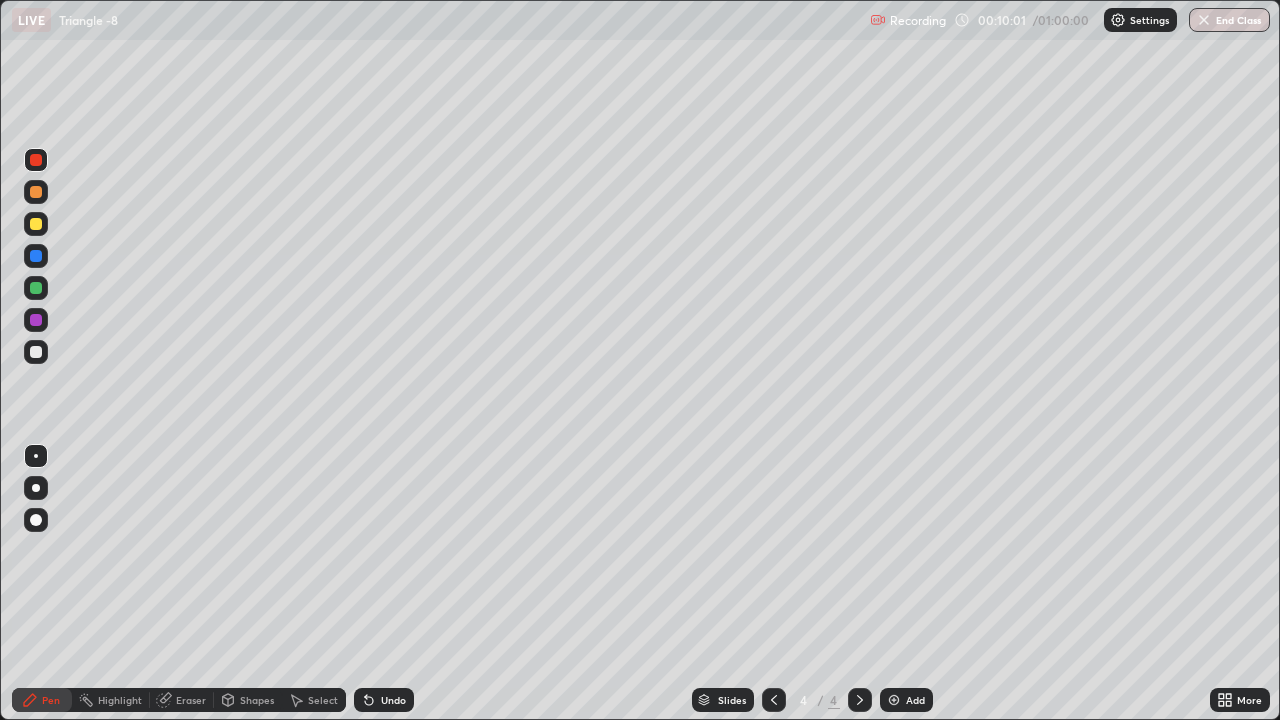 click at bounding box center (36, 192) 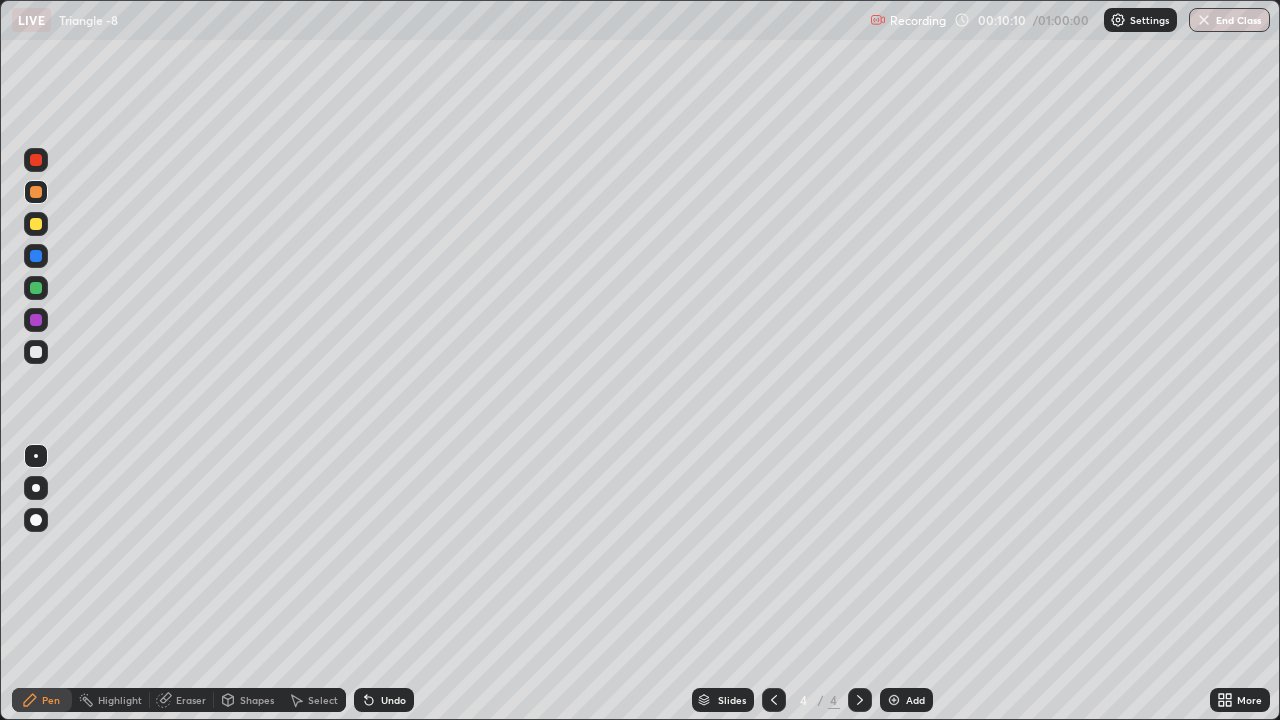 click at bounding box center (36, 224) 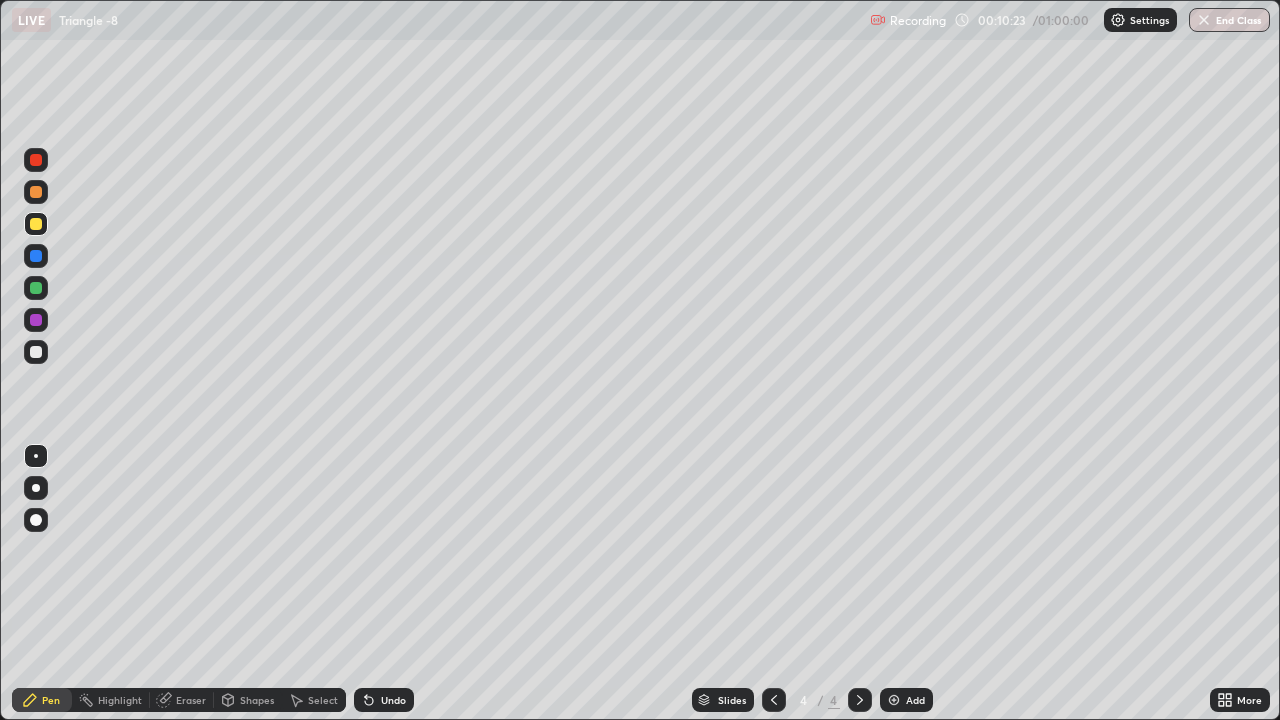 click at bounding box center (36, 288) 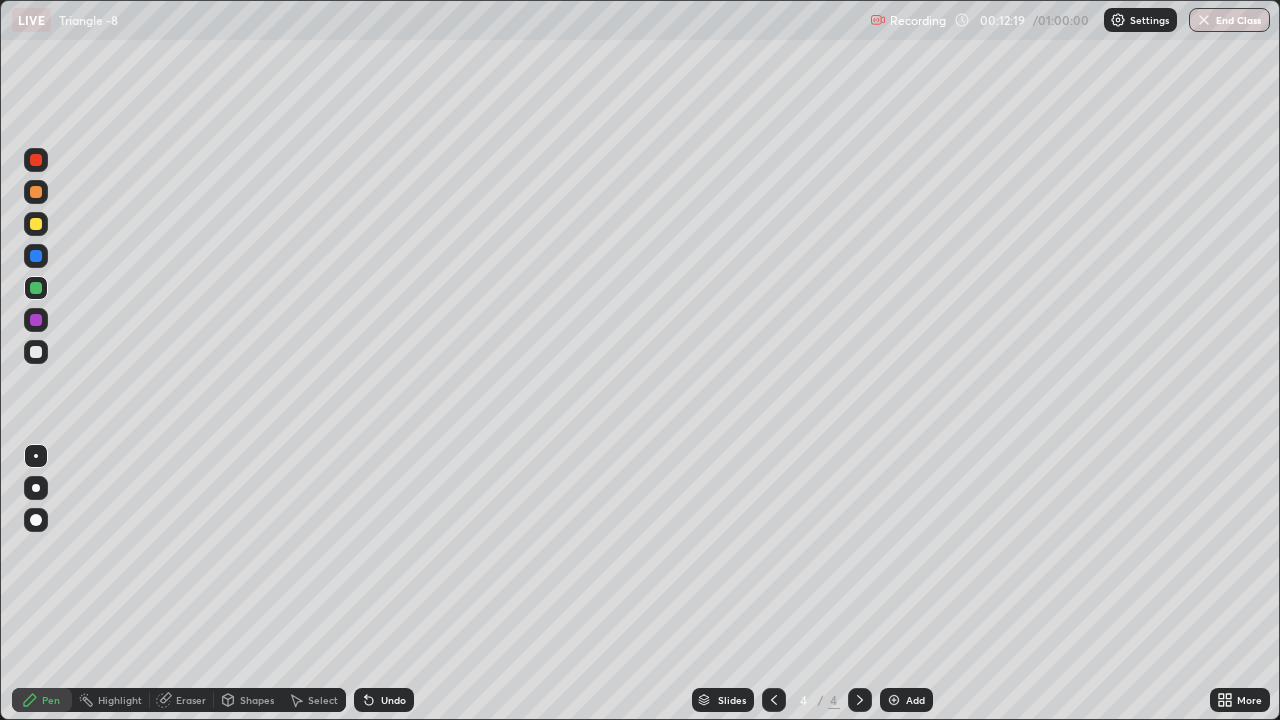 click at bounding box center (36, 352) 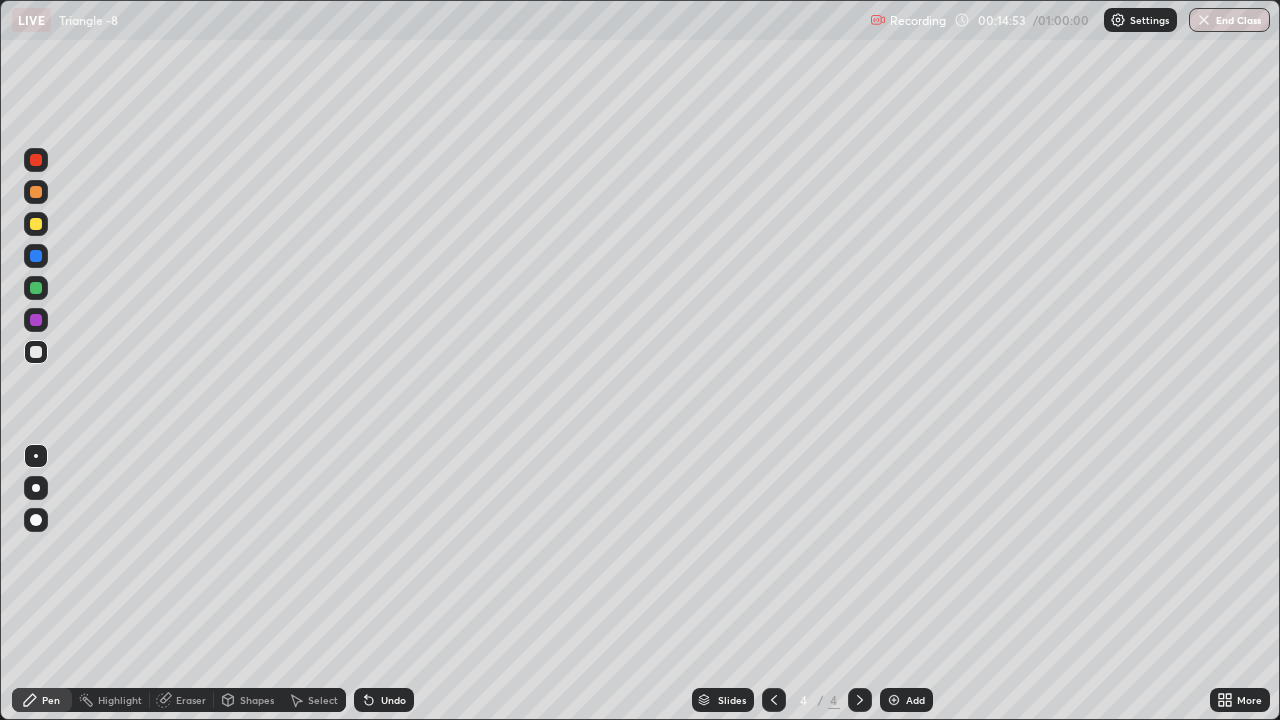 click on "Undo" at bounding box center [384, 700] 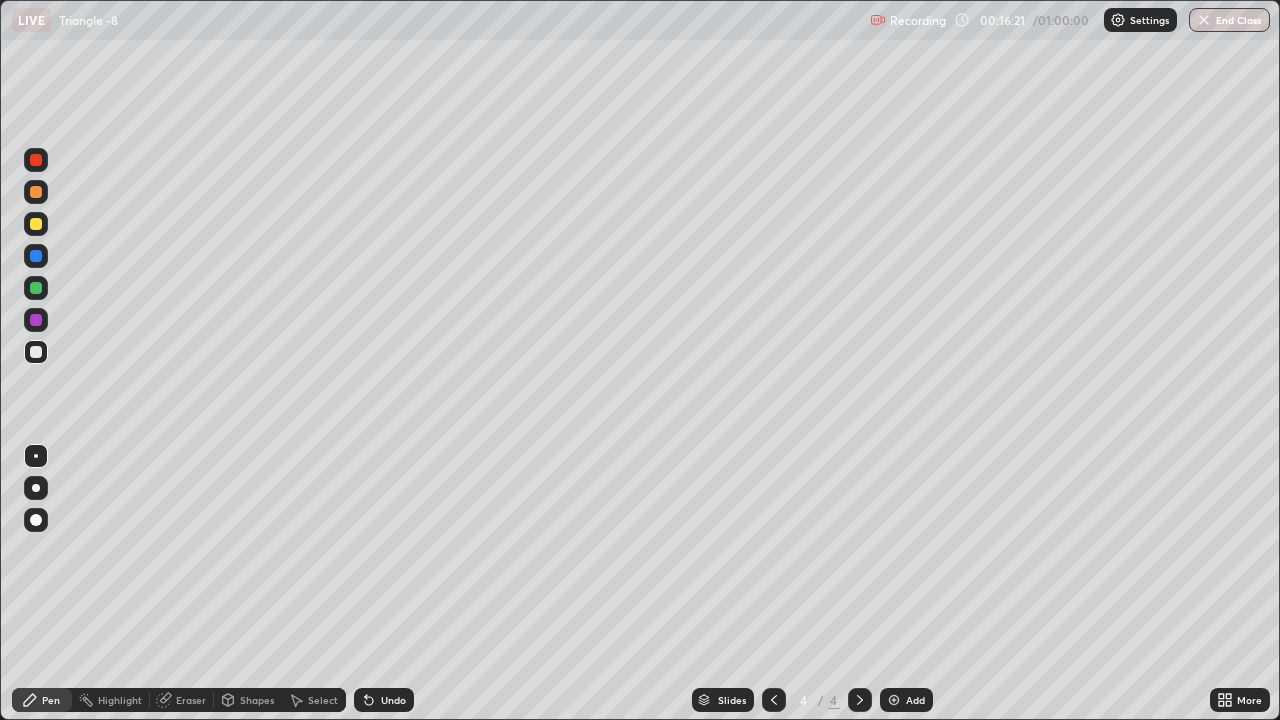 click at bounding box center (894, 700) 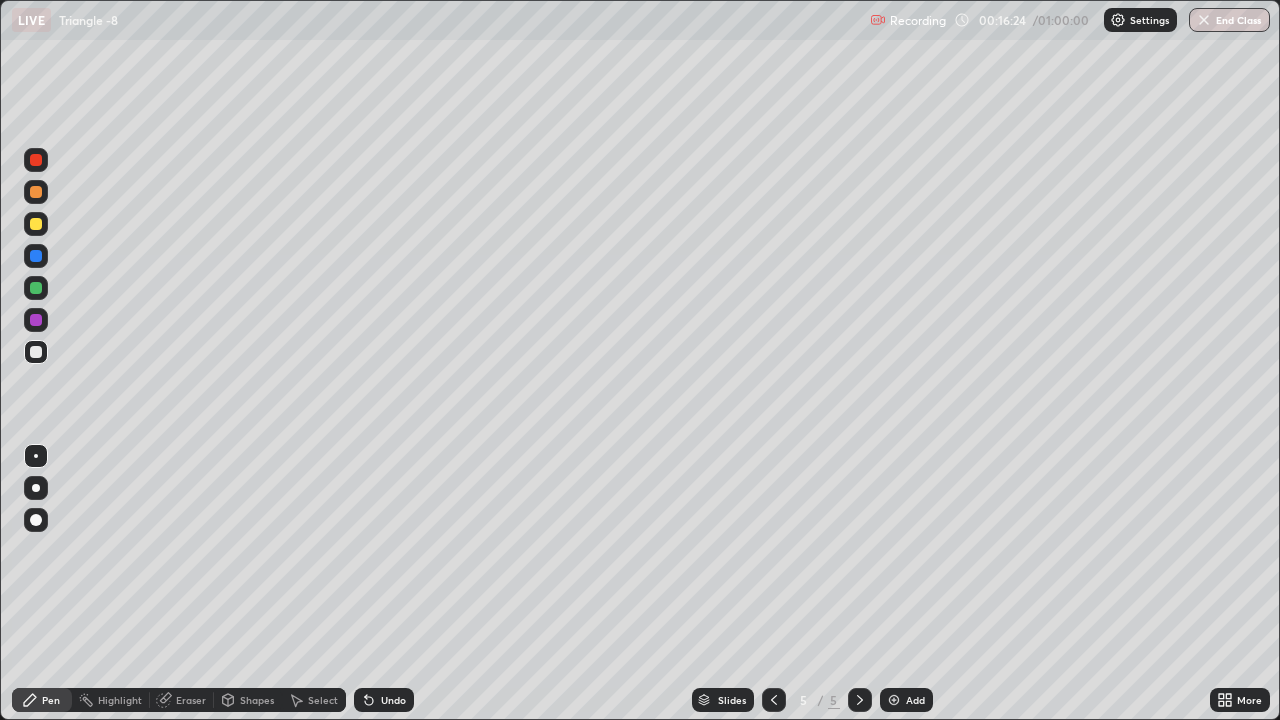 click at bounding box center [36, 224] 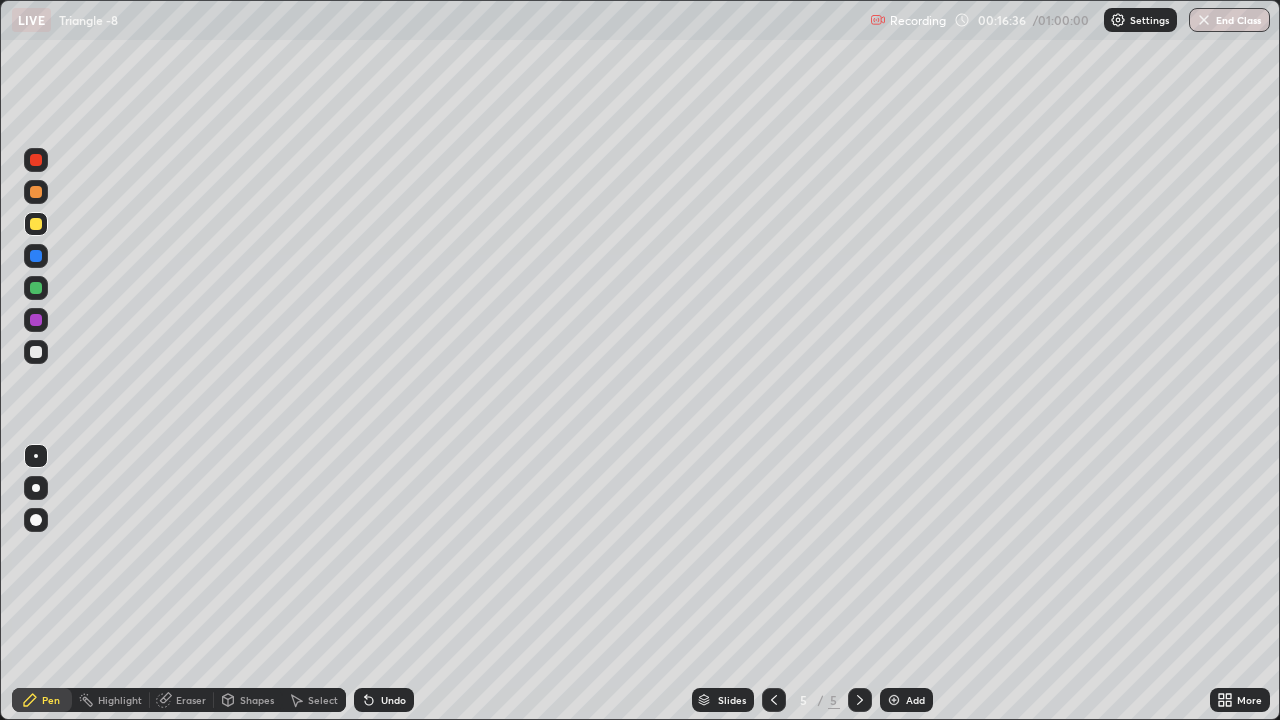 click at bounding box center (36, 288) 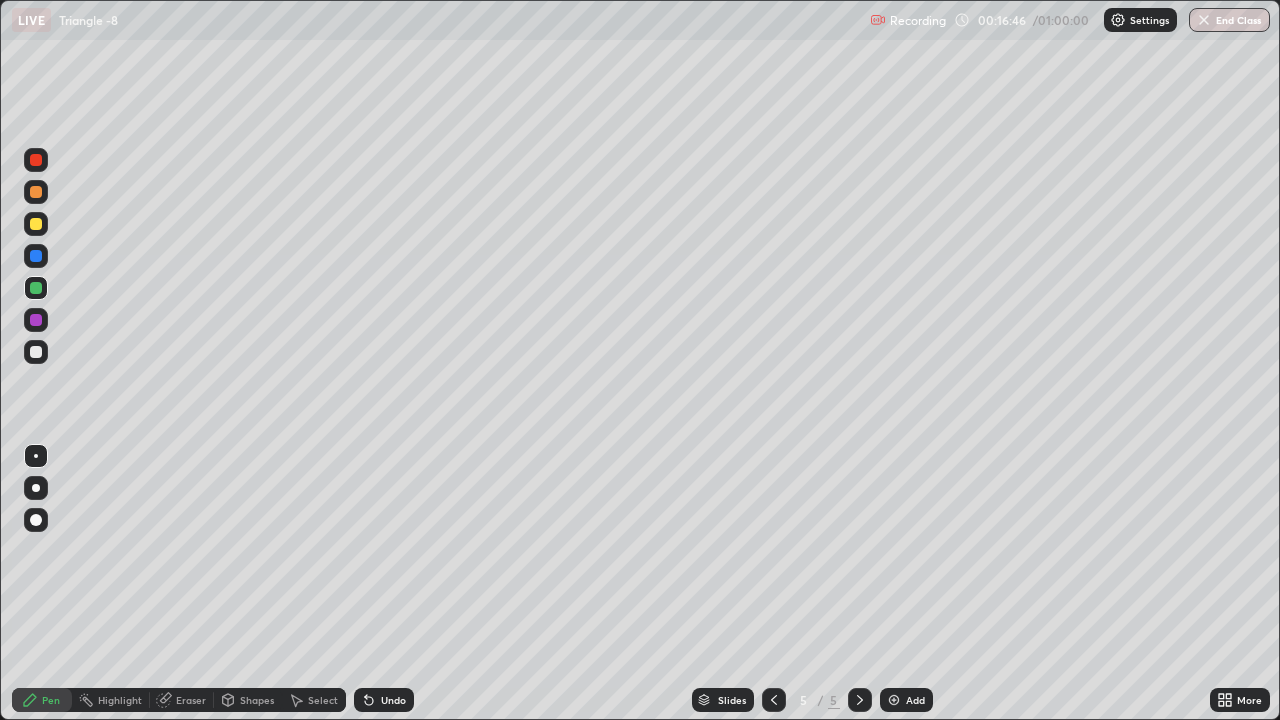click at bounding box center (36, 320) 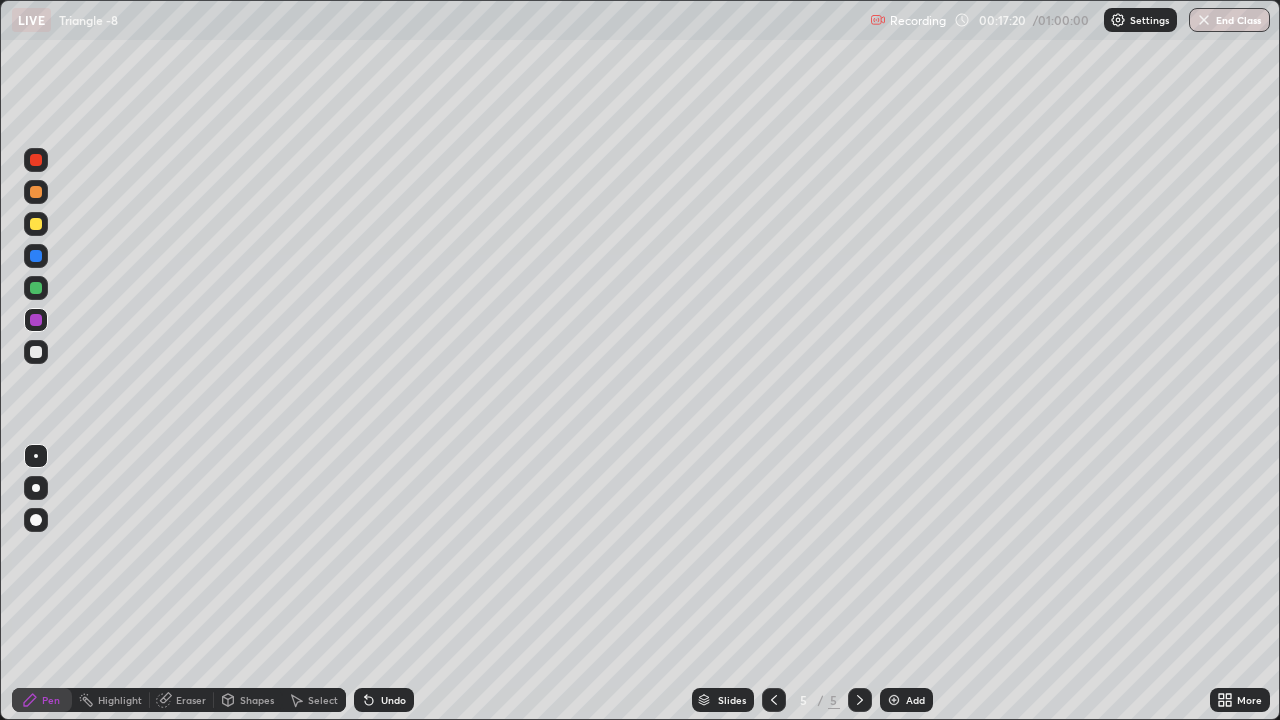 click at bounding box center (36, 352) 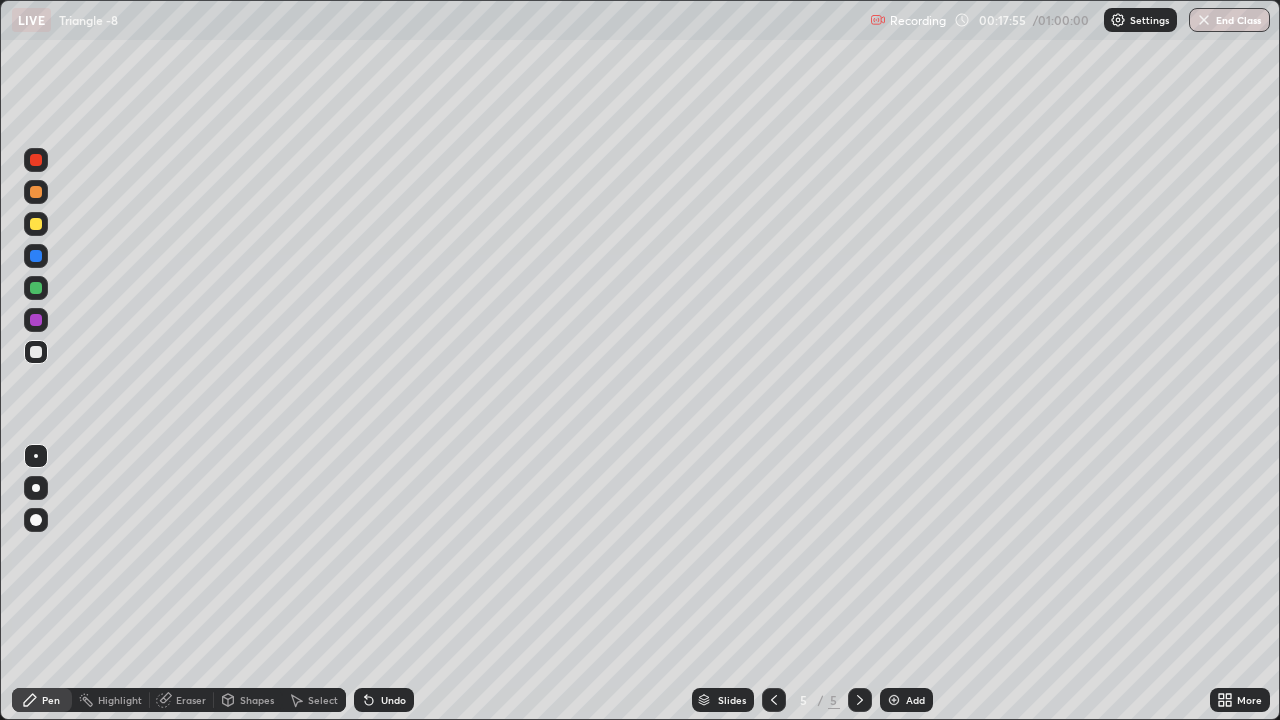 click on "Undo" at bounding box center (393, 700) 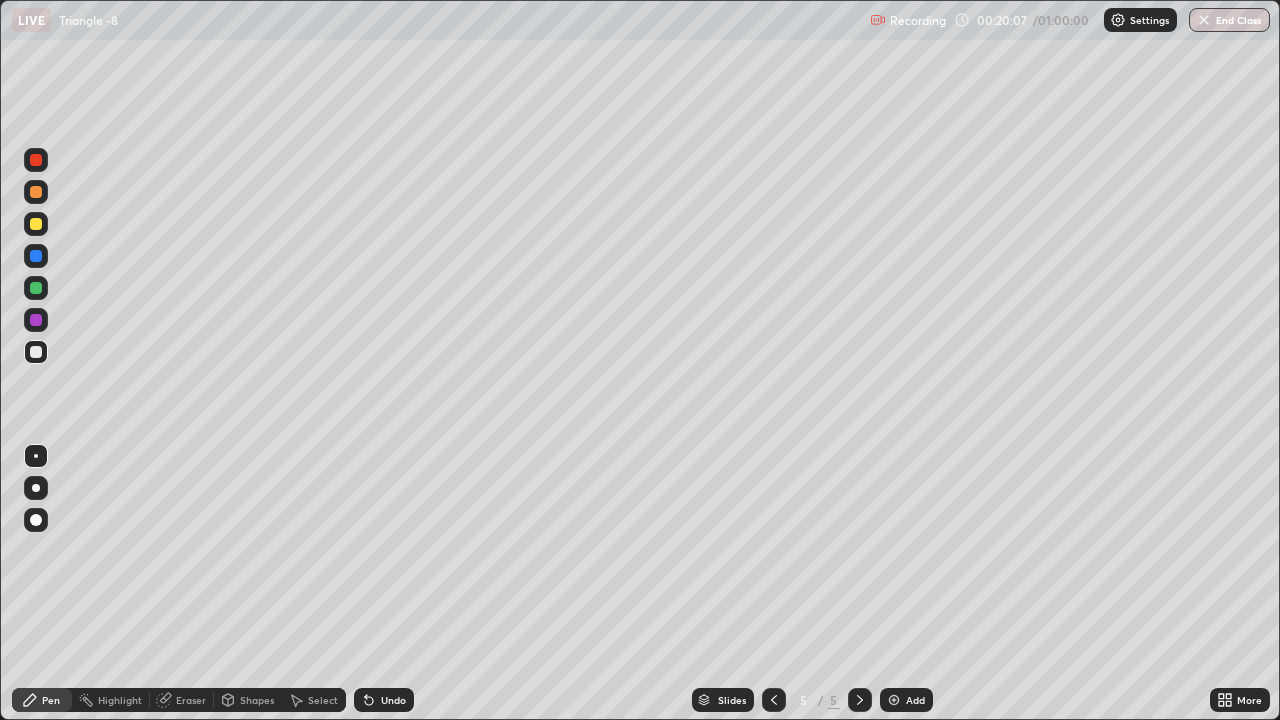 click at bounding box center (894, 700) 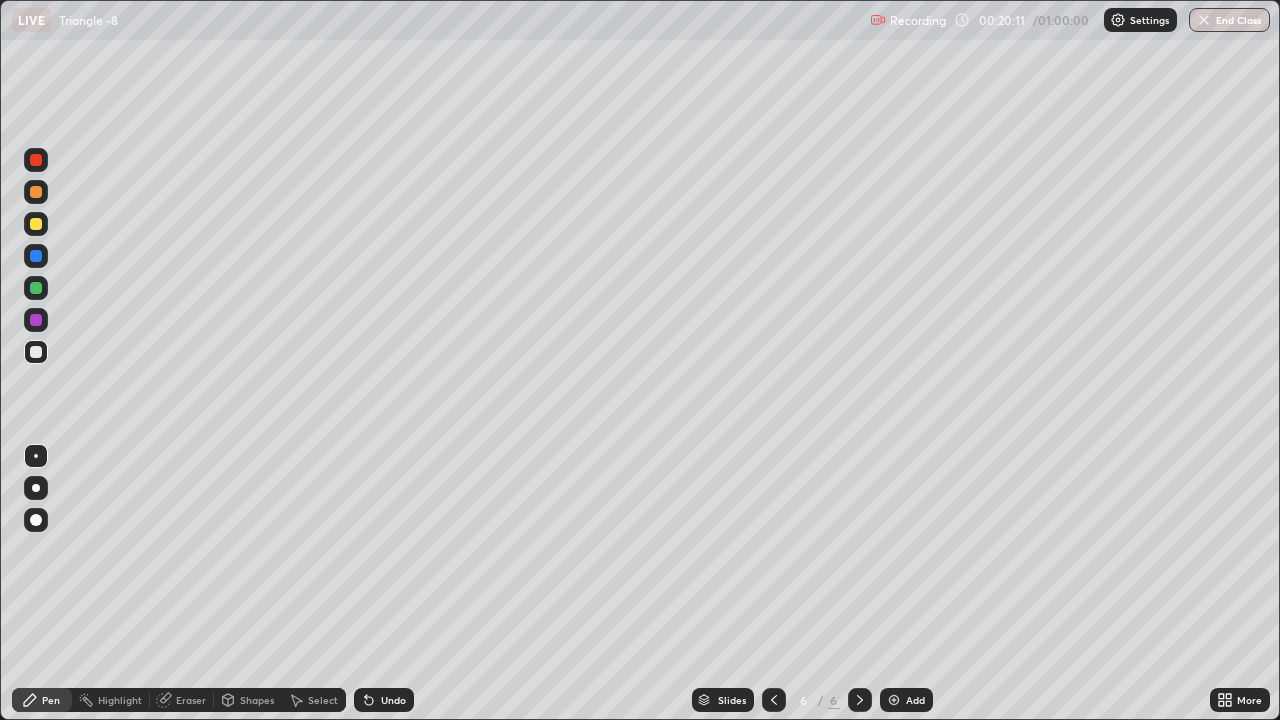 click at bounding box center [36, 224] 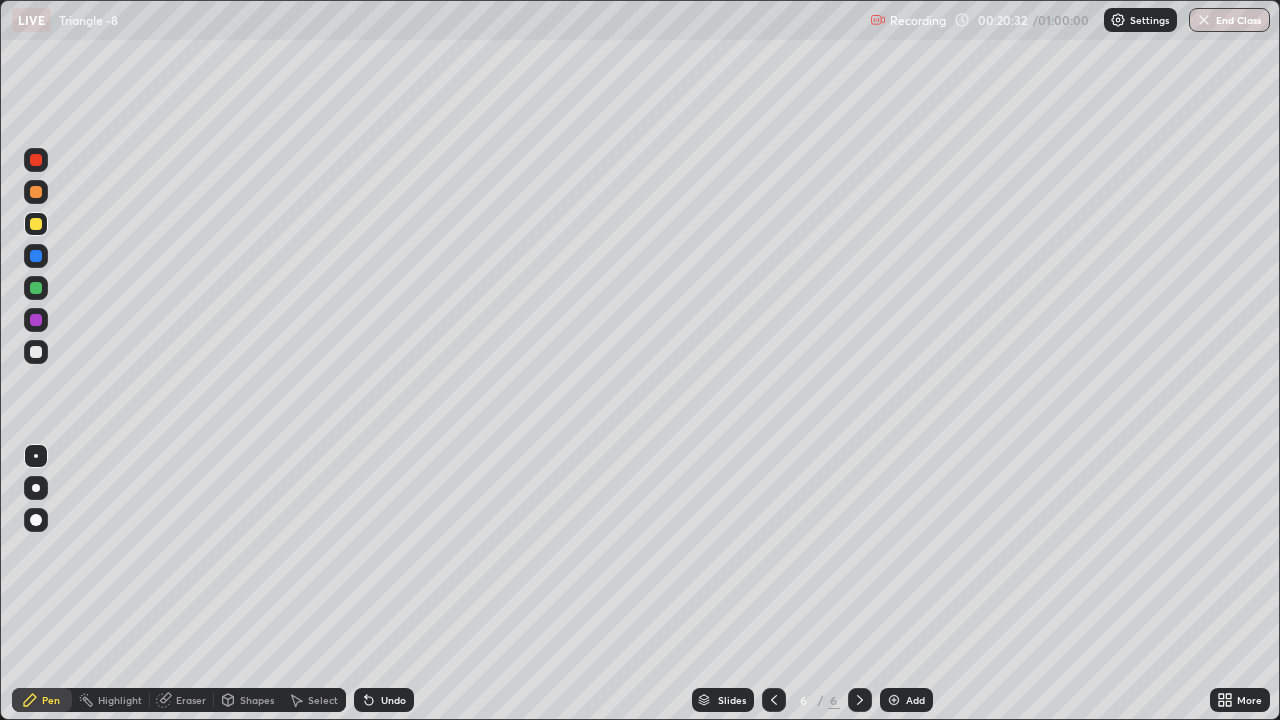 click at bounding box center (36, 320) 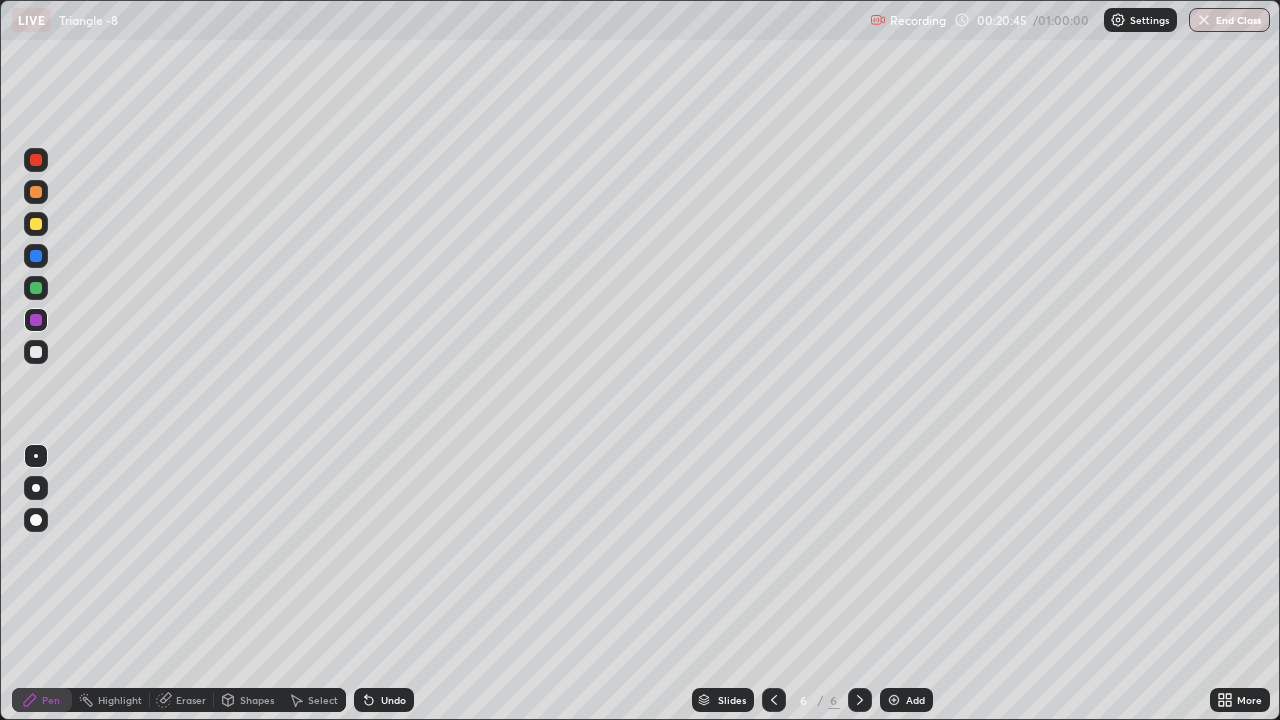 click at bounding box center (36, 288) 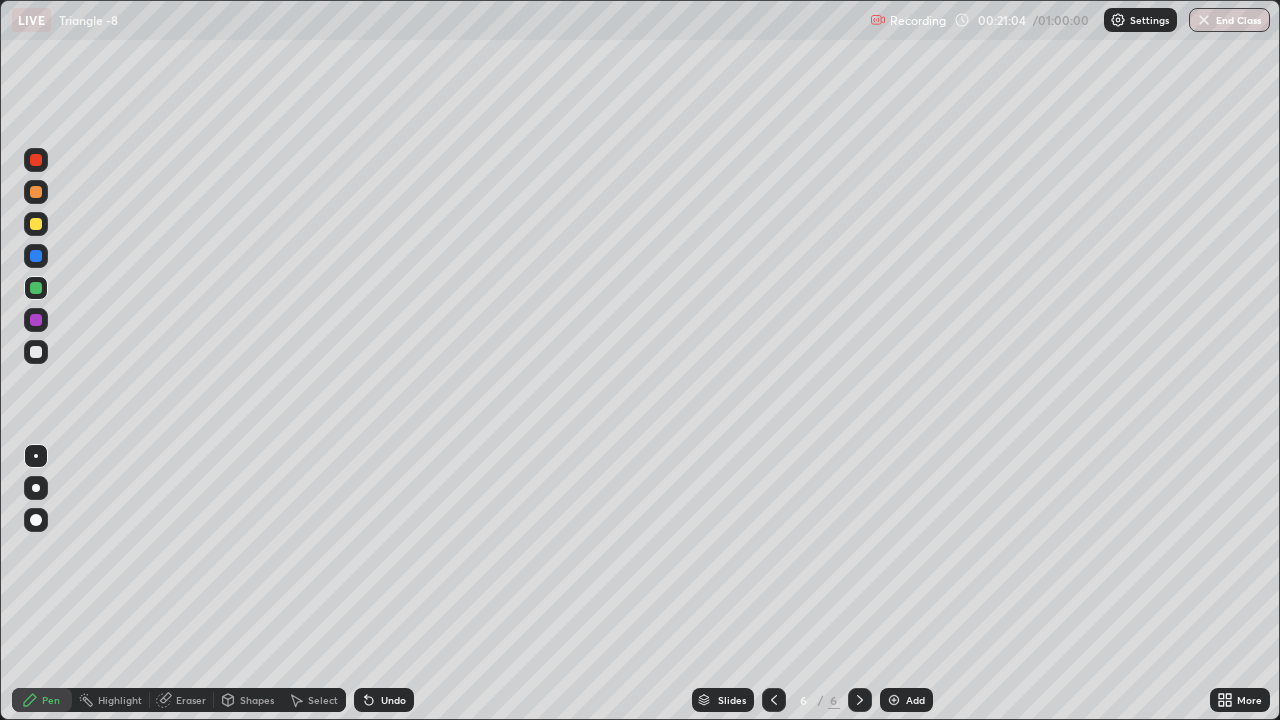 click at bounding box center [36, 320] 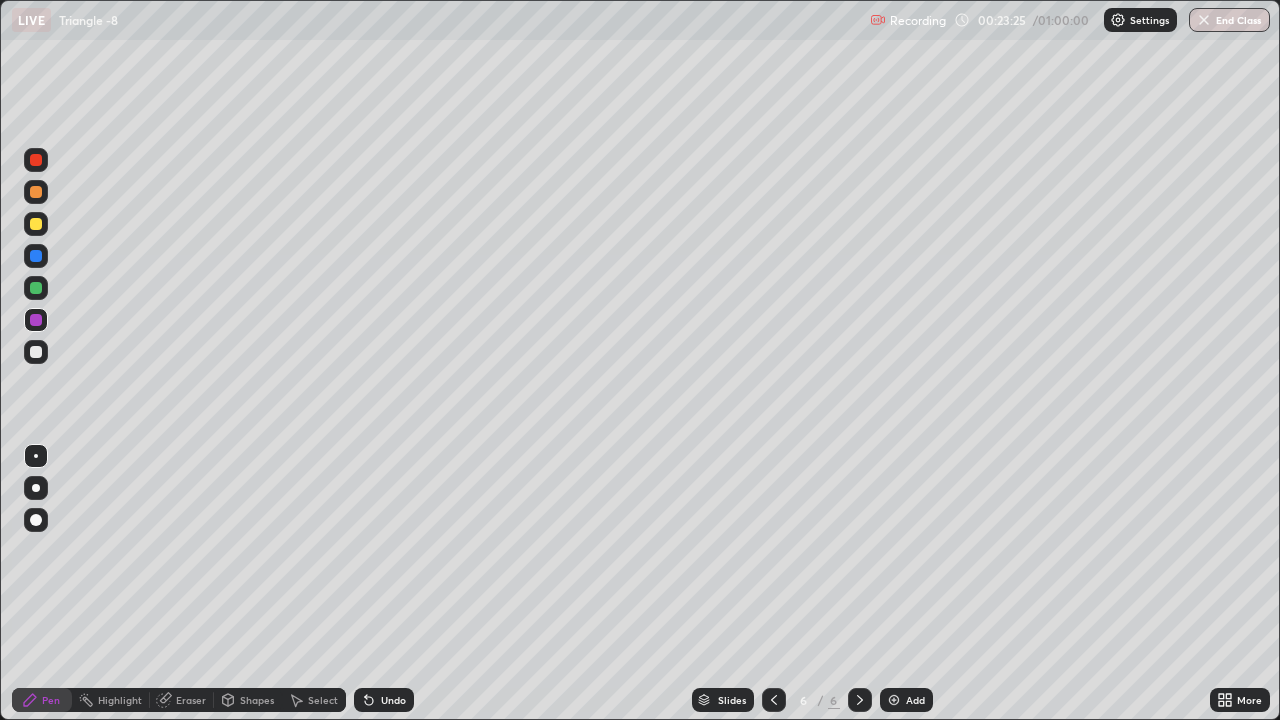 click at bounding box center (894, 700) 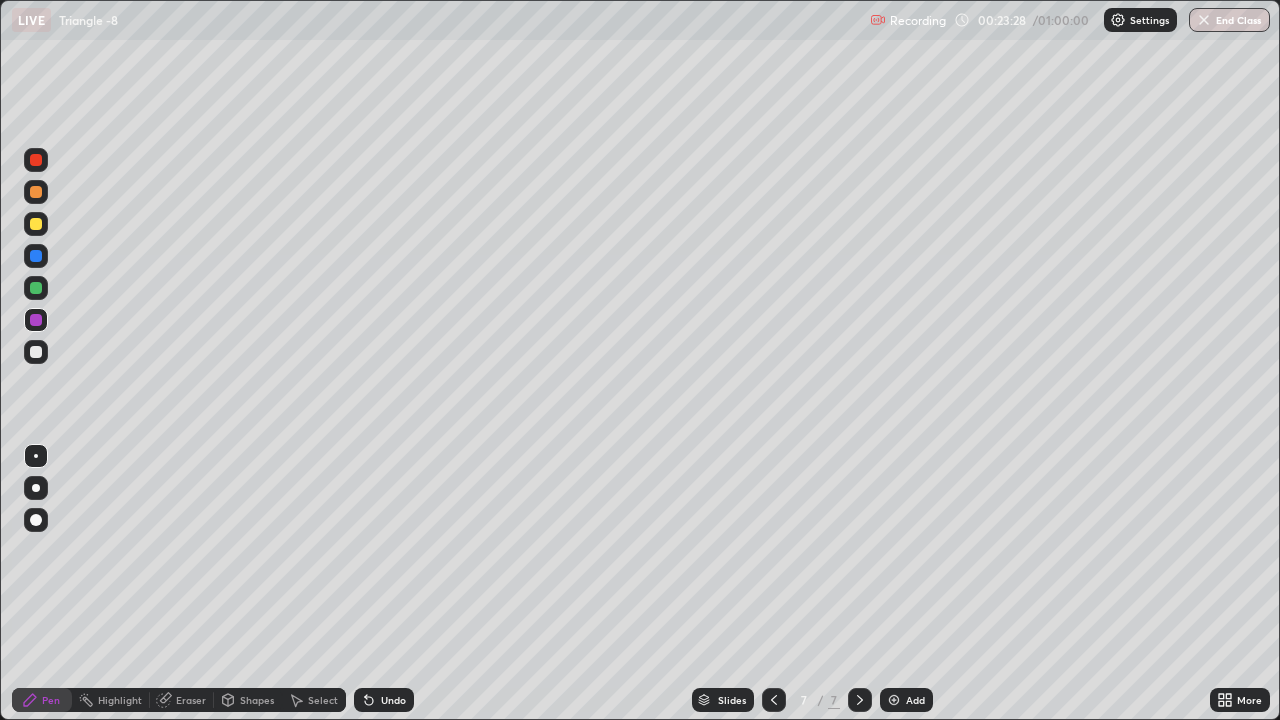 click at bounding box center (36, 288) 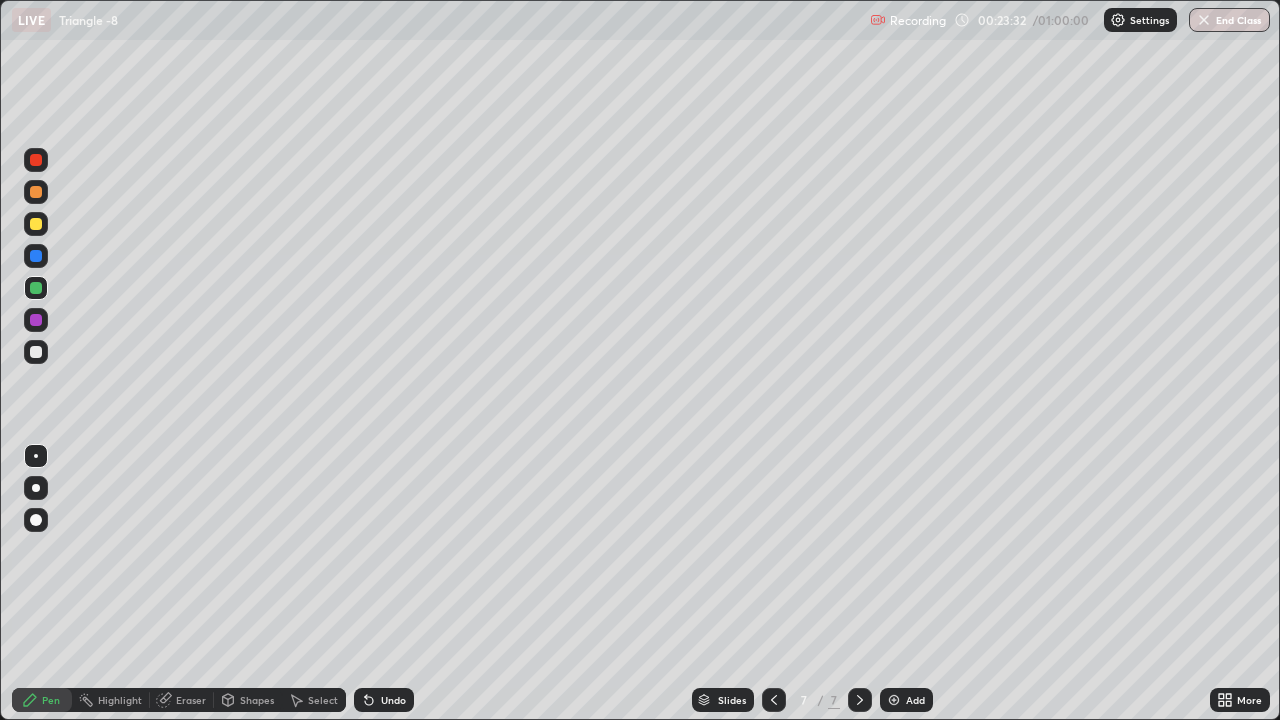 click on "Shapes" at bounding box center (248, 700) 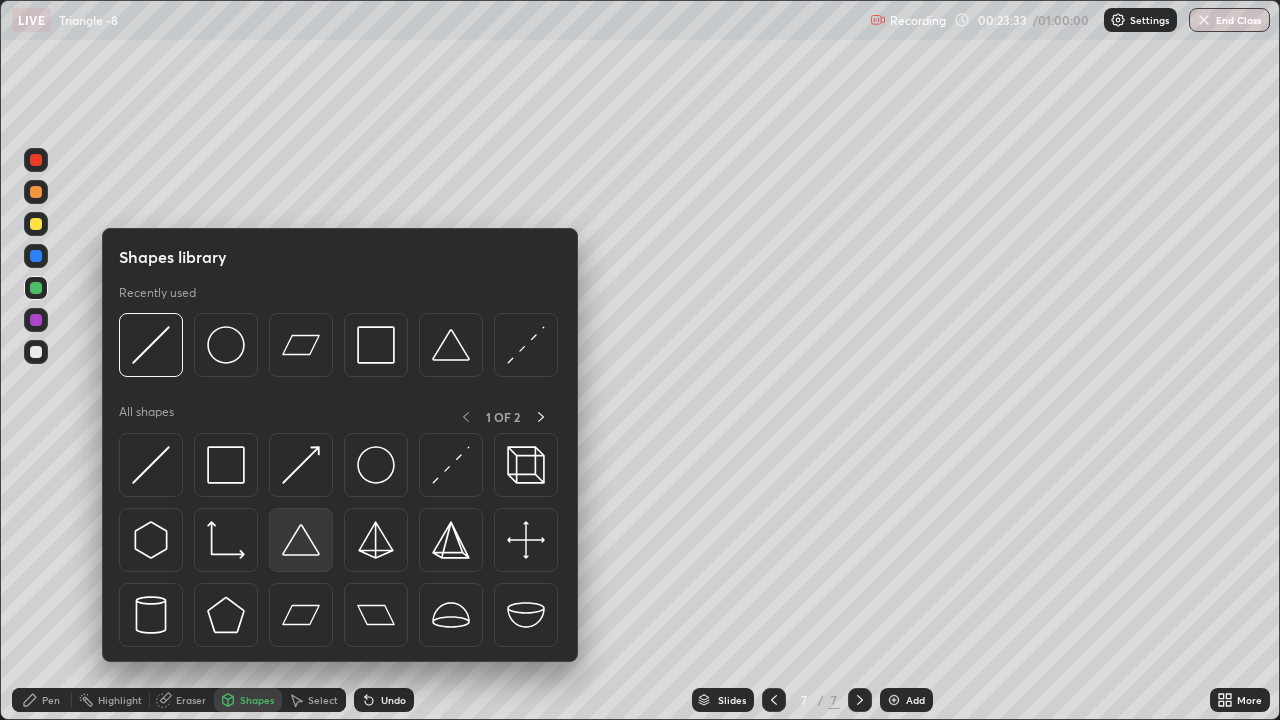 click at bounding box center (301, 540) 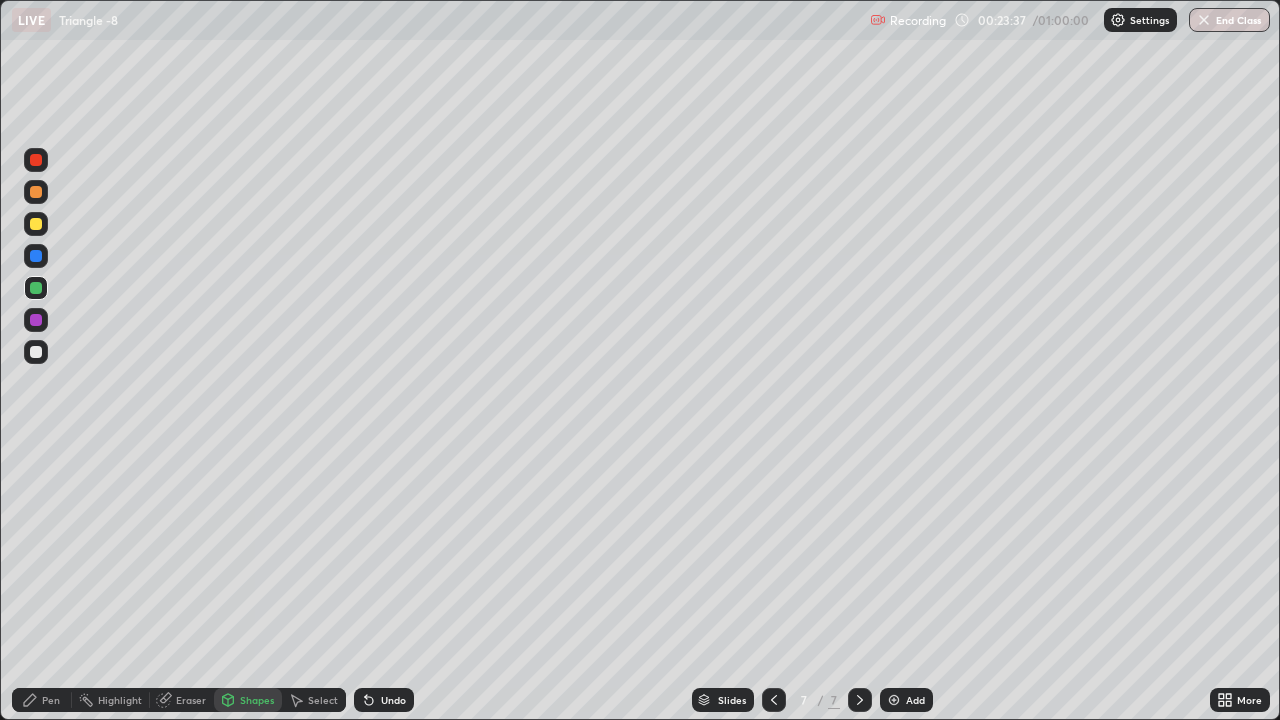 click on "Shapes" at bounding box center [257, 700] 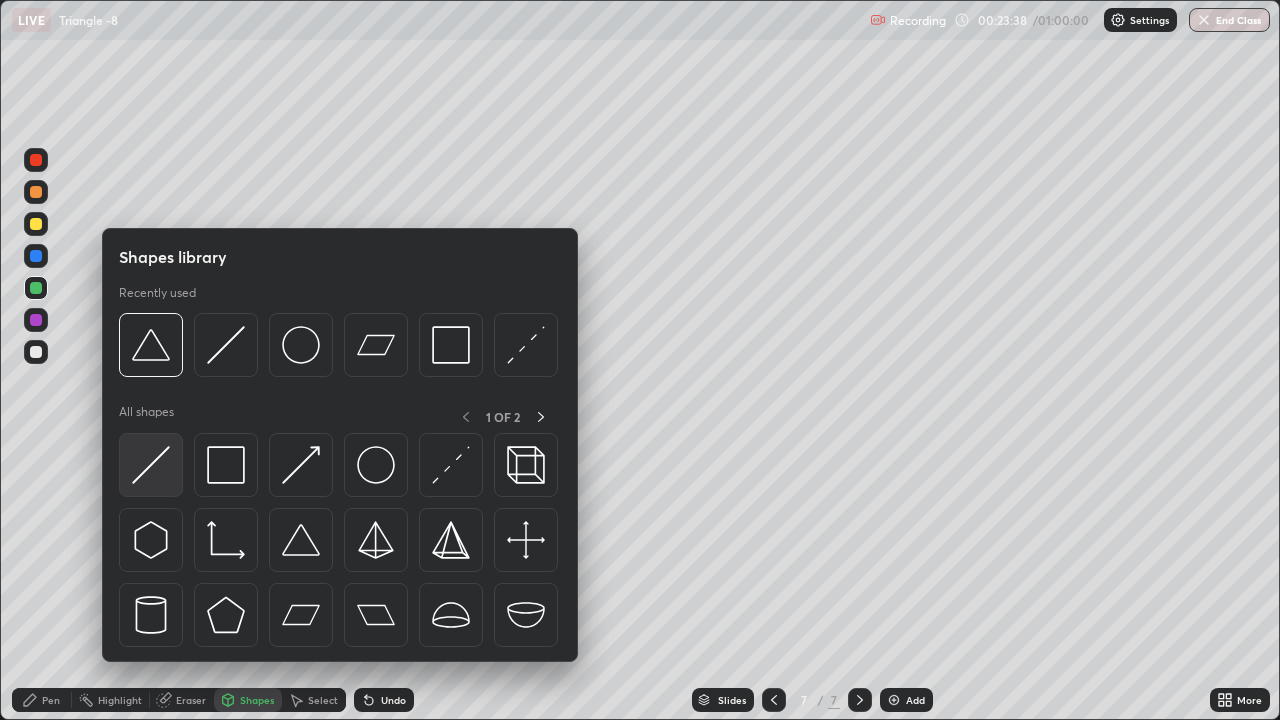 click at bounding box center [151, 465] 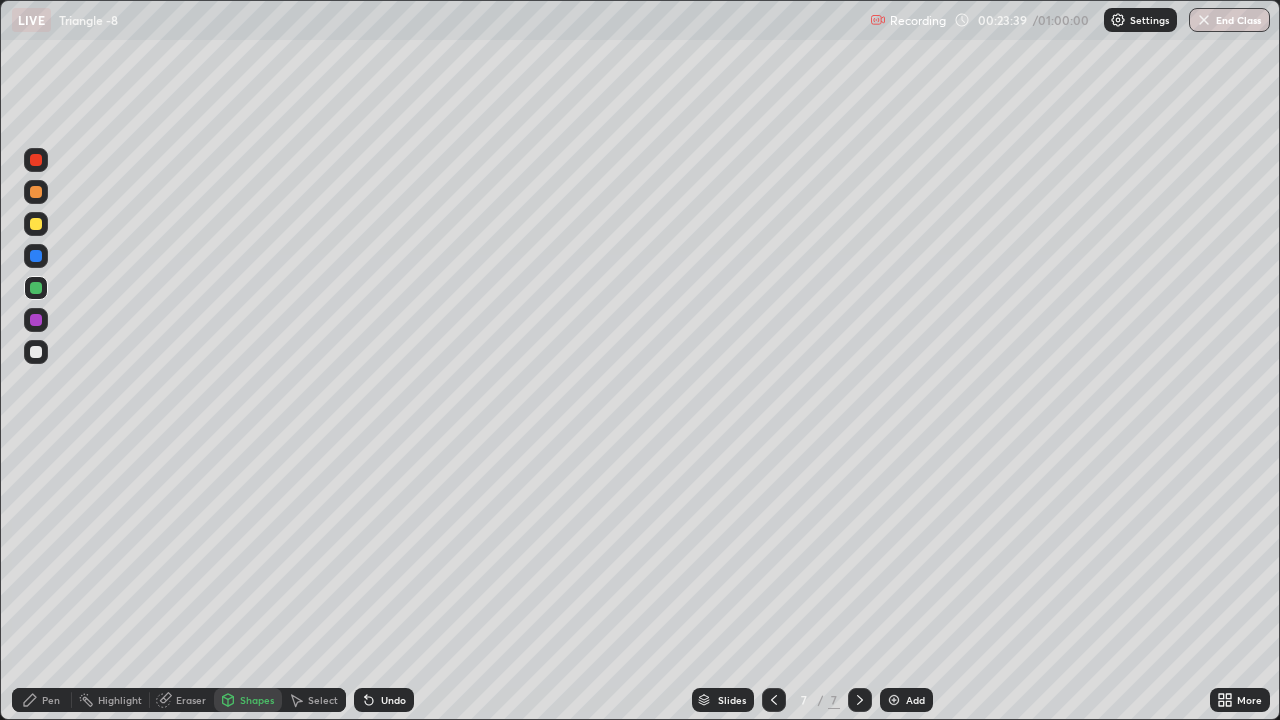 click at bounding box center [36, 320] 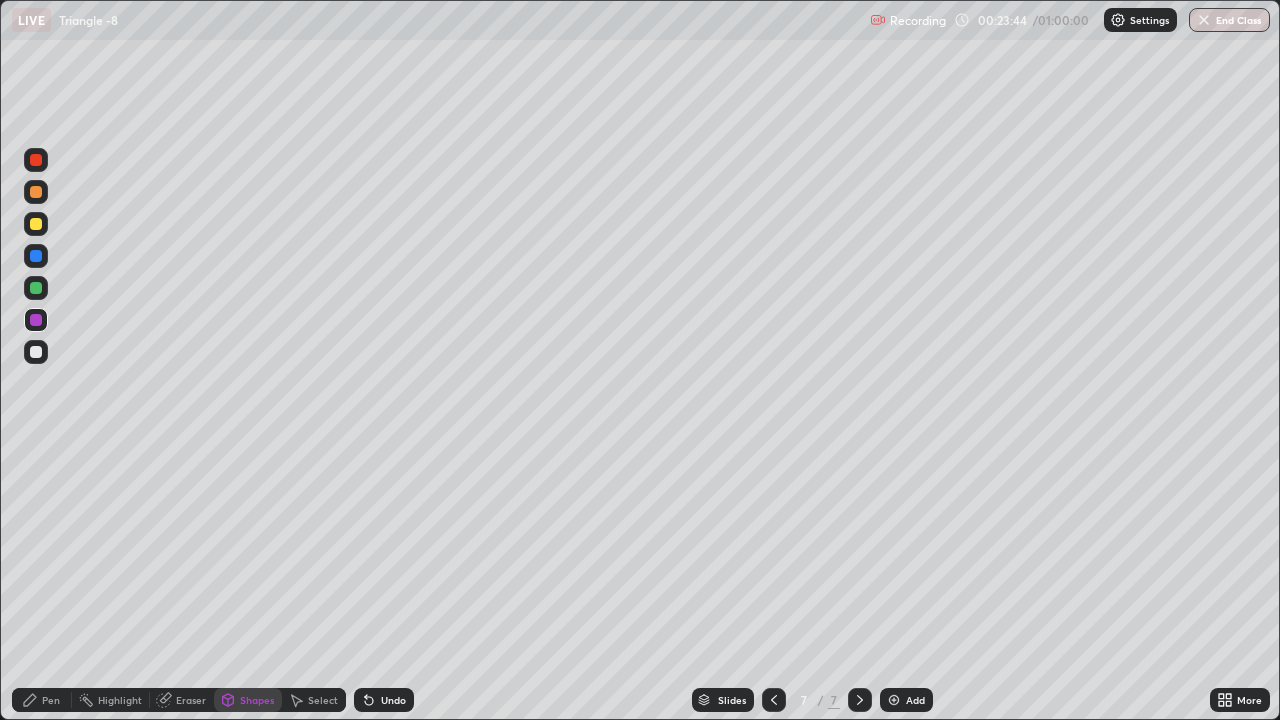 click on "Pen" at bounding box center [51, 700] 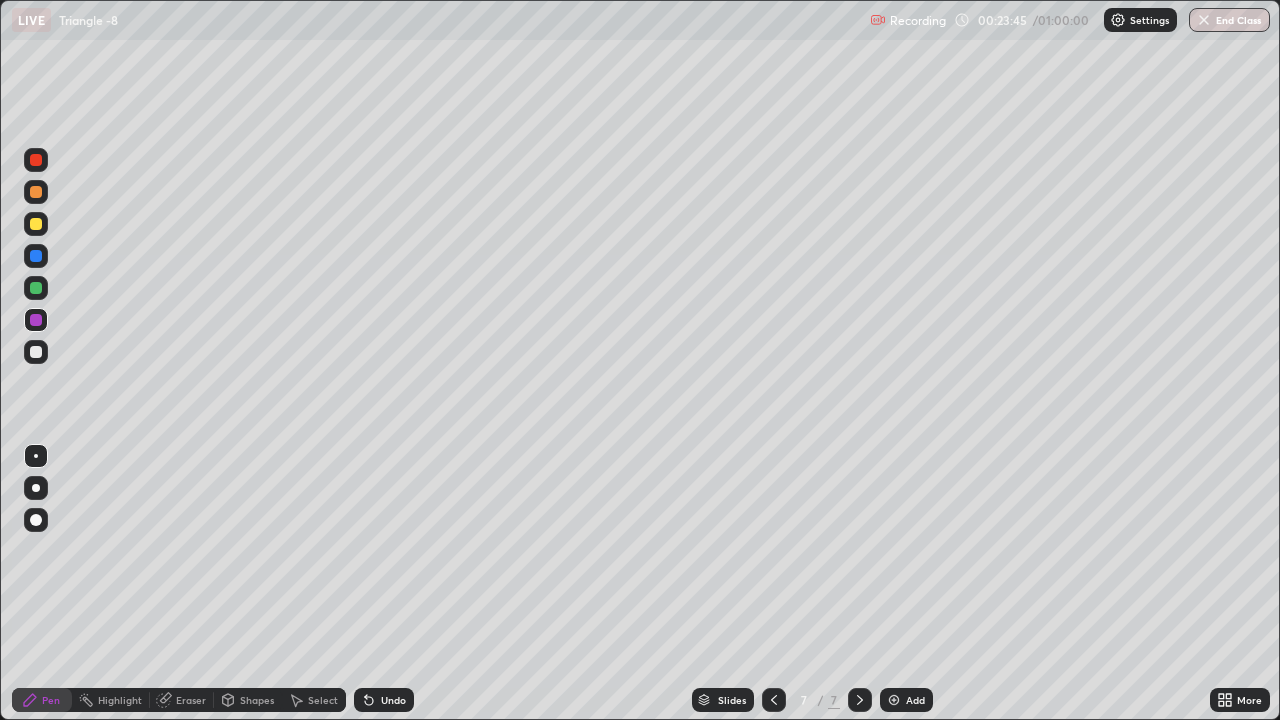 click at bounding box center (36, 224) 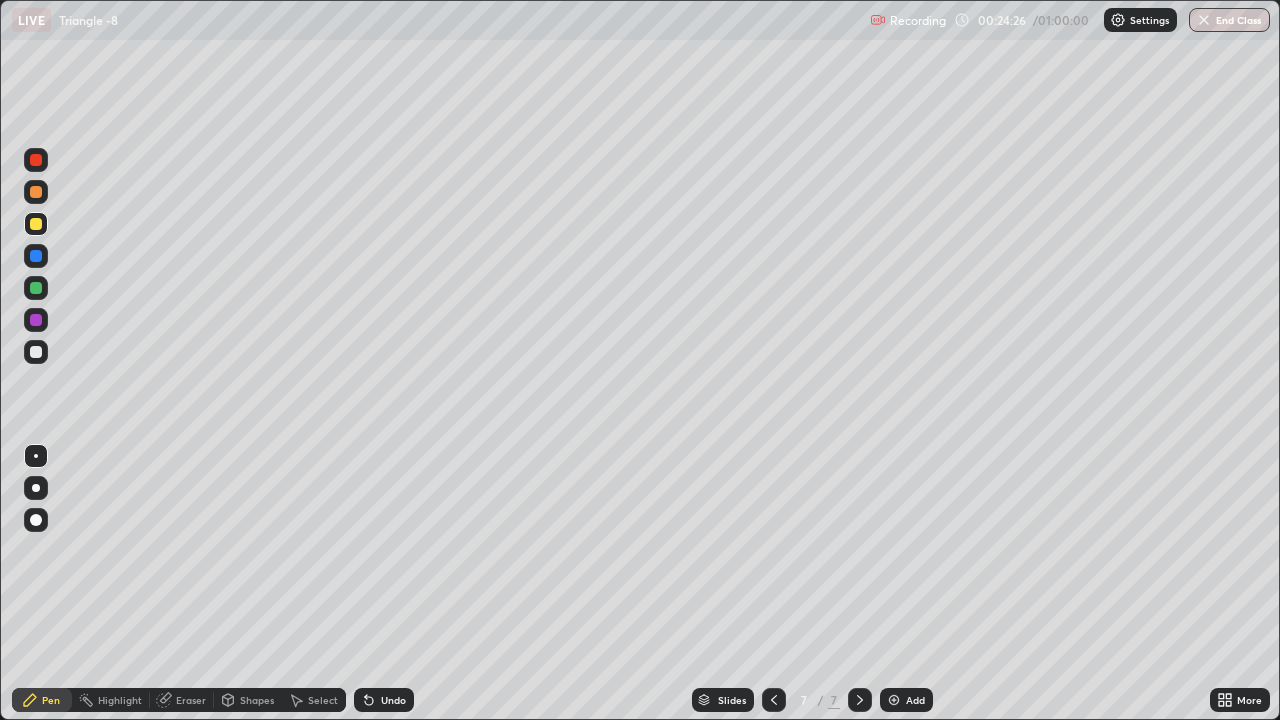 click at bounding box center (36, 320) 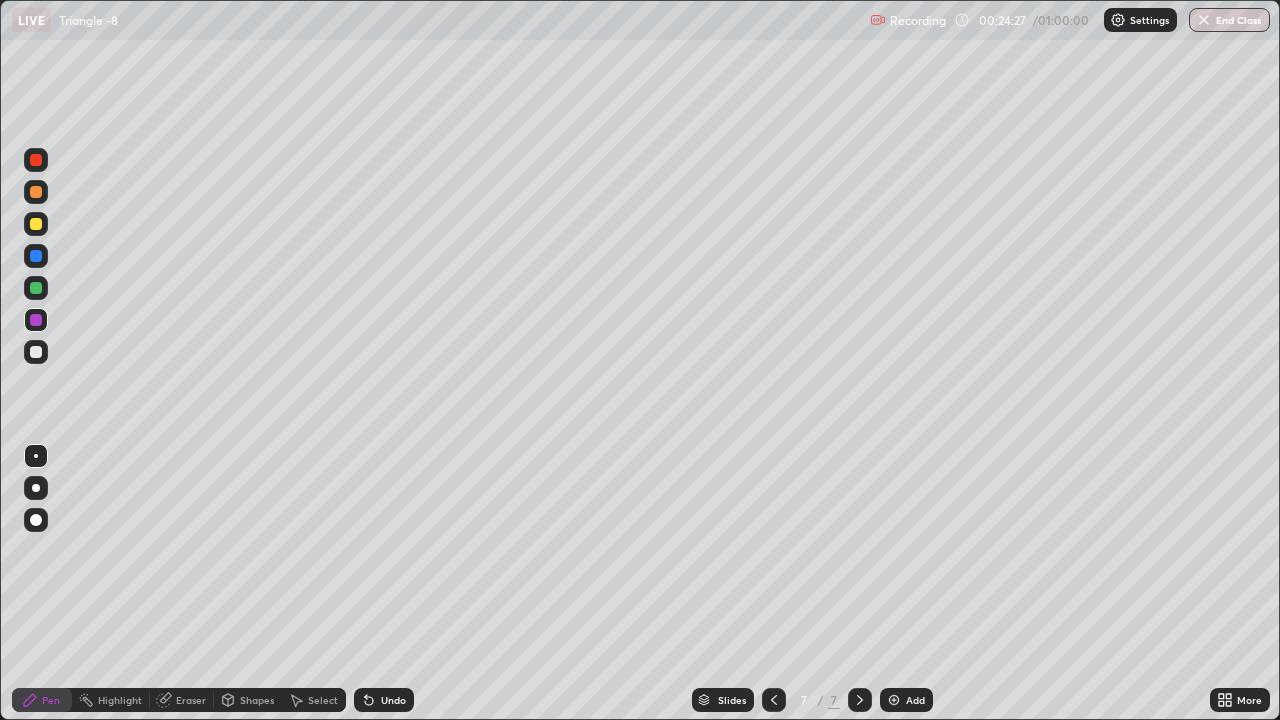 click at bounding box center (36, 256) 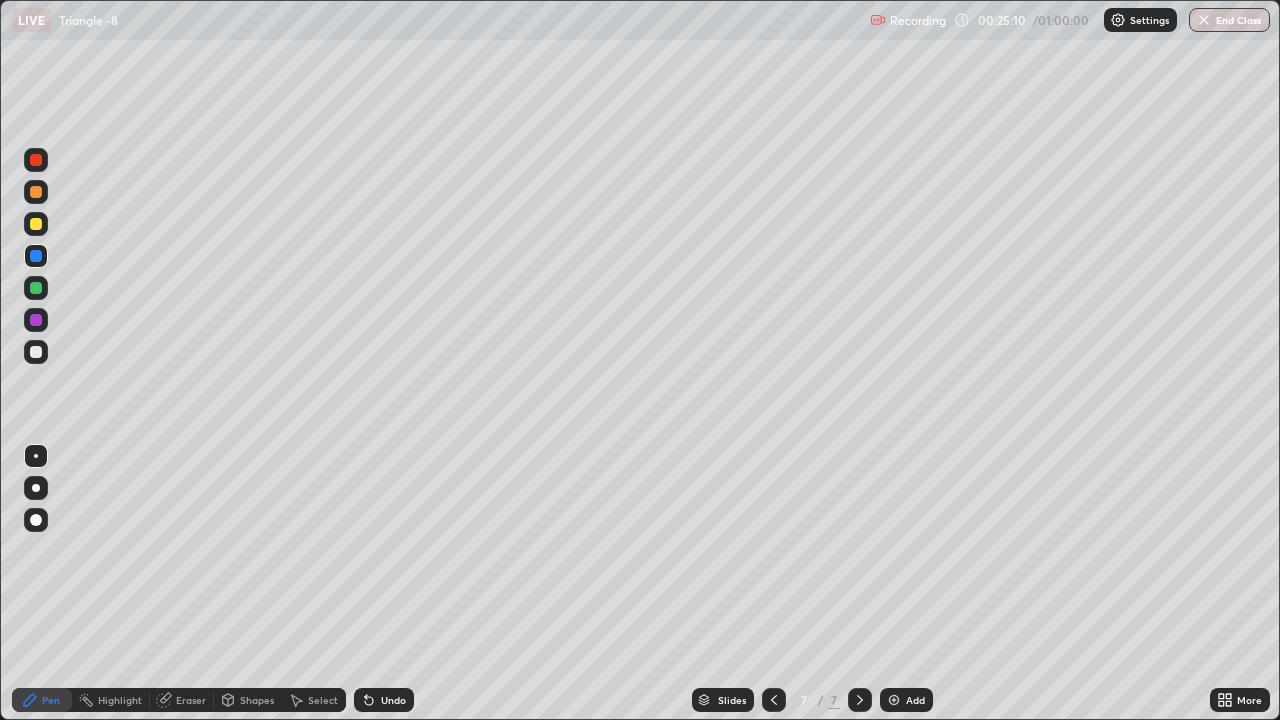 click on "Eraser" at bounding box center (191, 700) 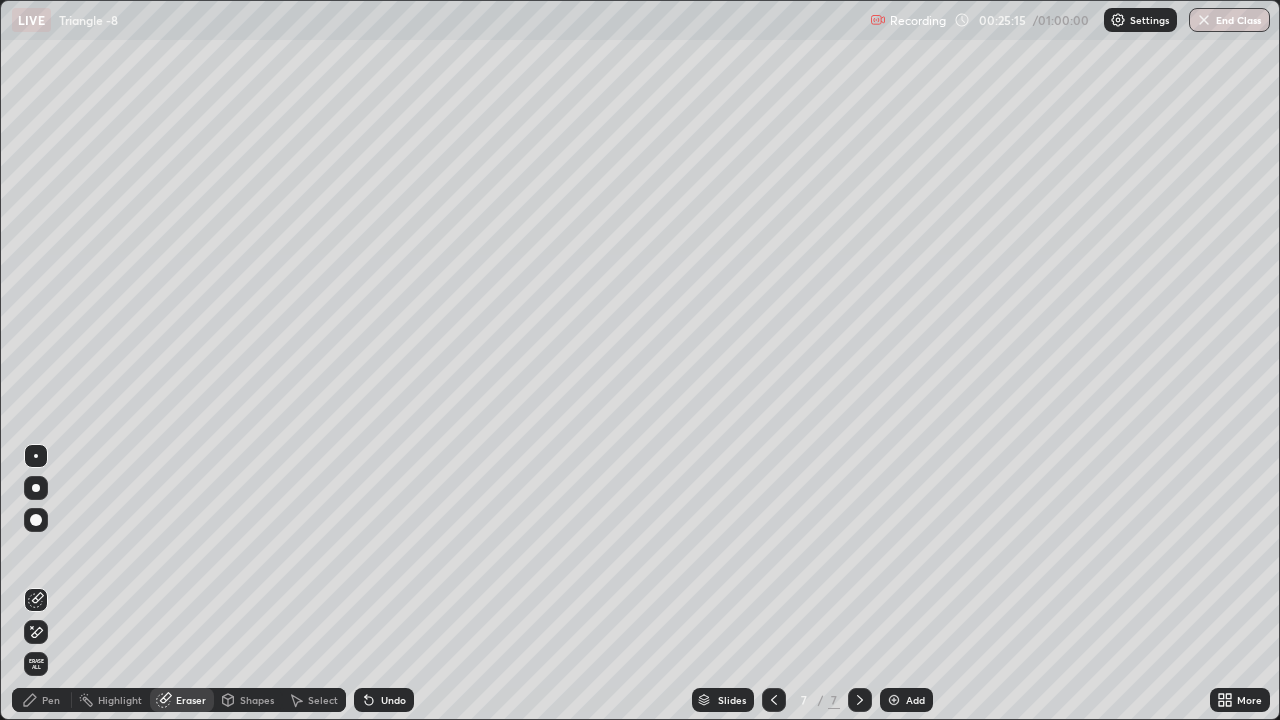 click on "Pen" at bounding box center [51, 700] 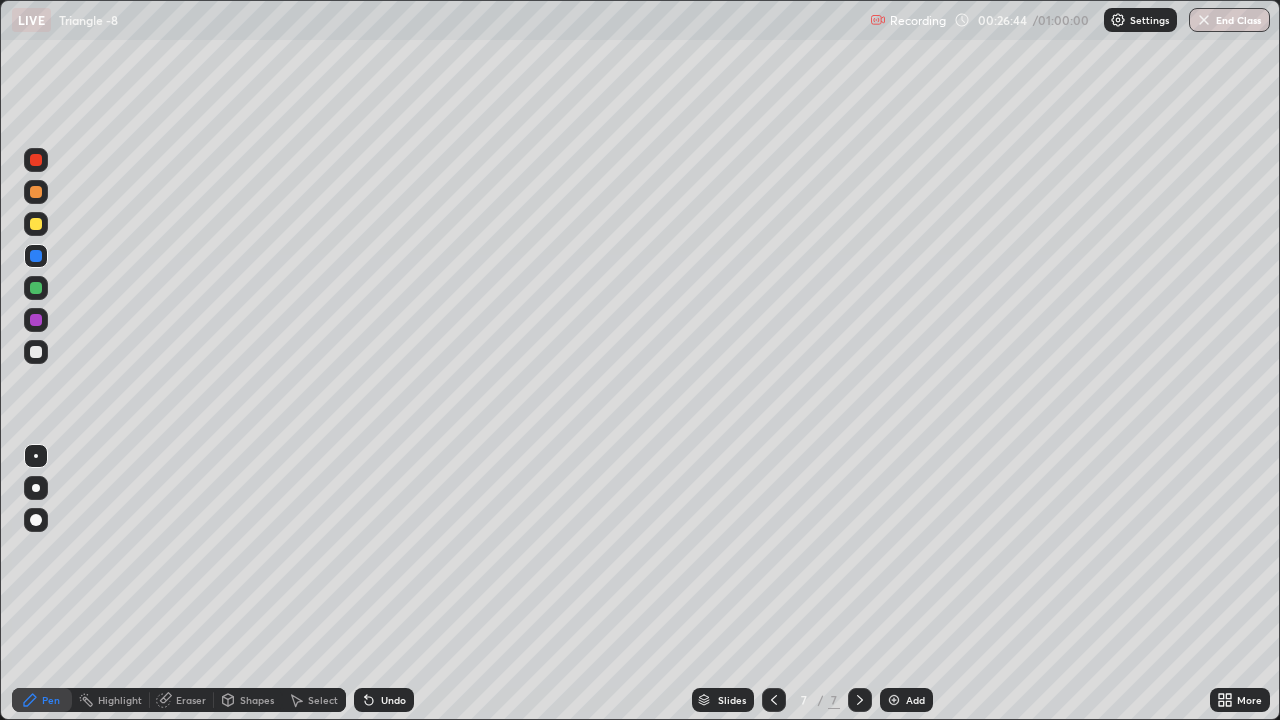 click at bounding box center [36, 352] 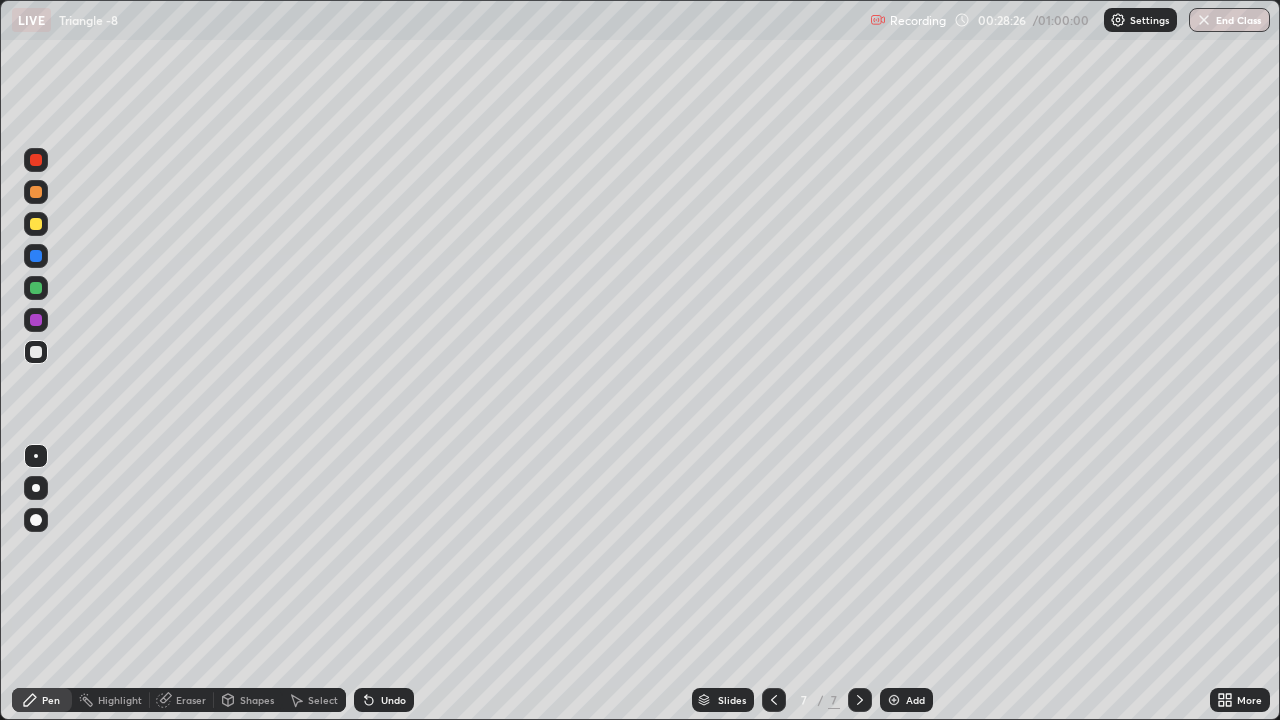 click at bounding box center (894, 700) 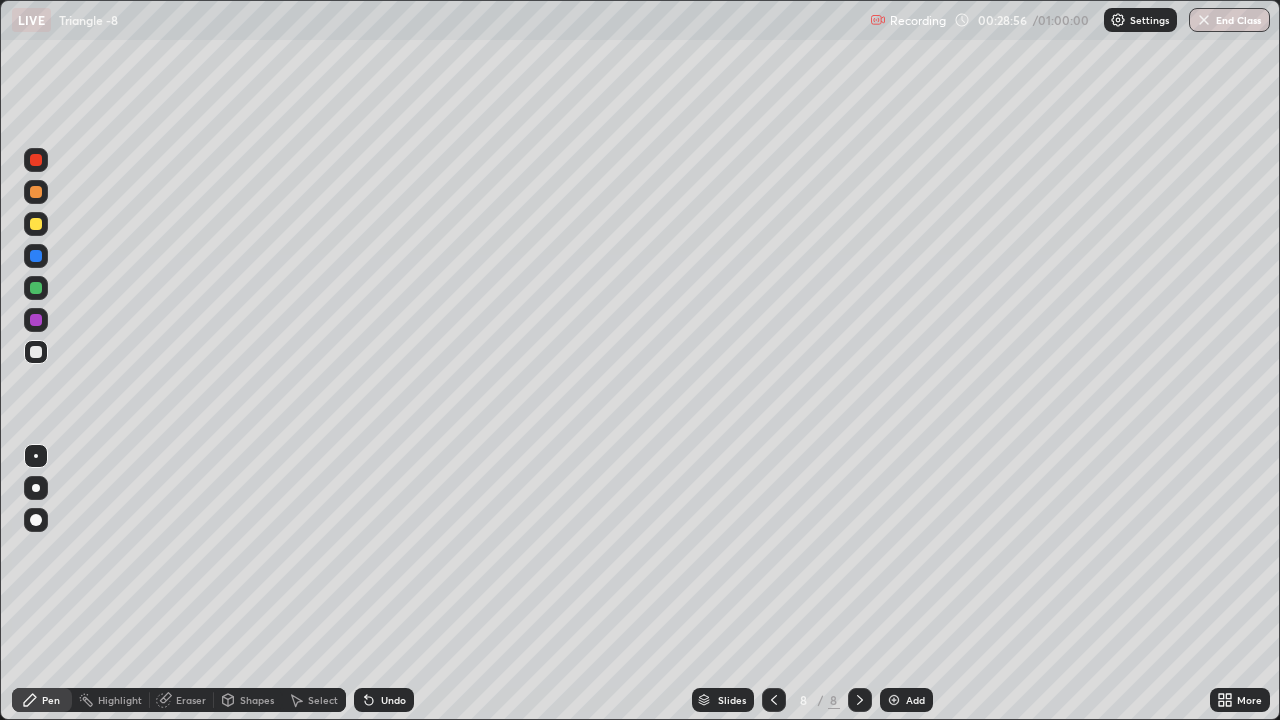 click at bounding box center [36, 320] 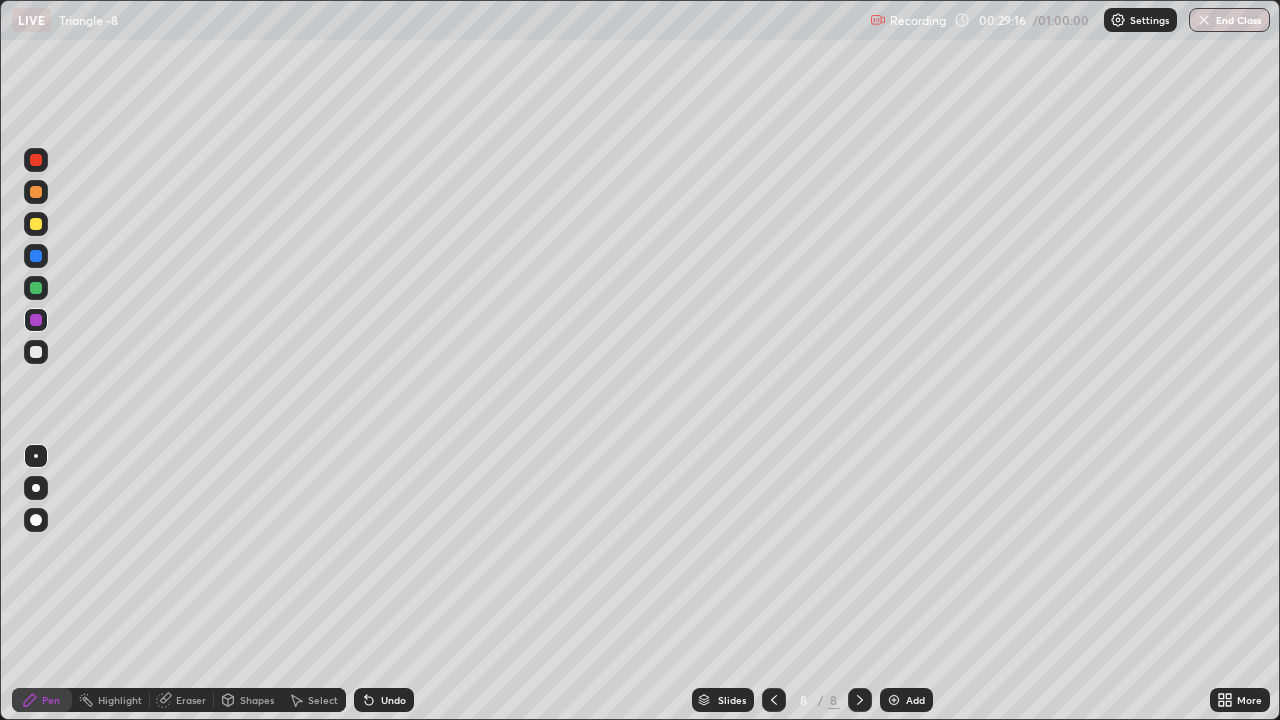 click at bounding box center [36, 288] 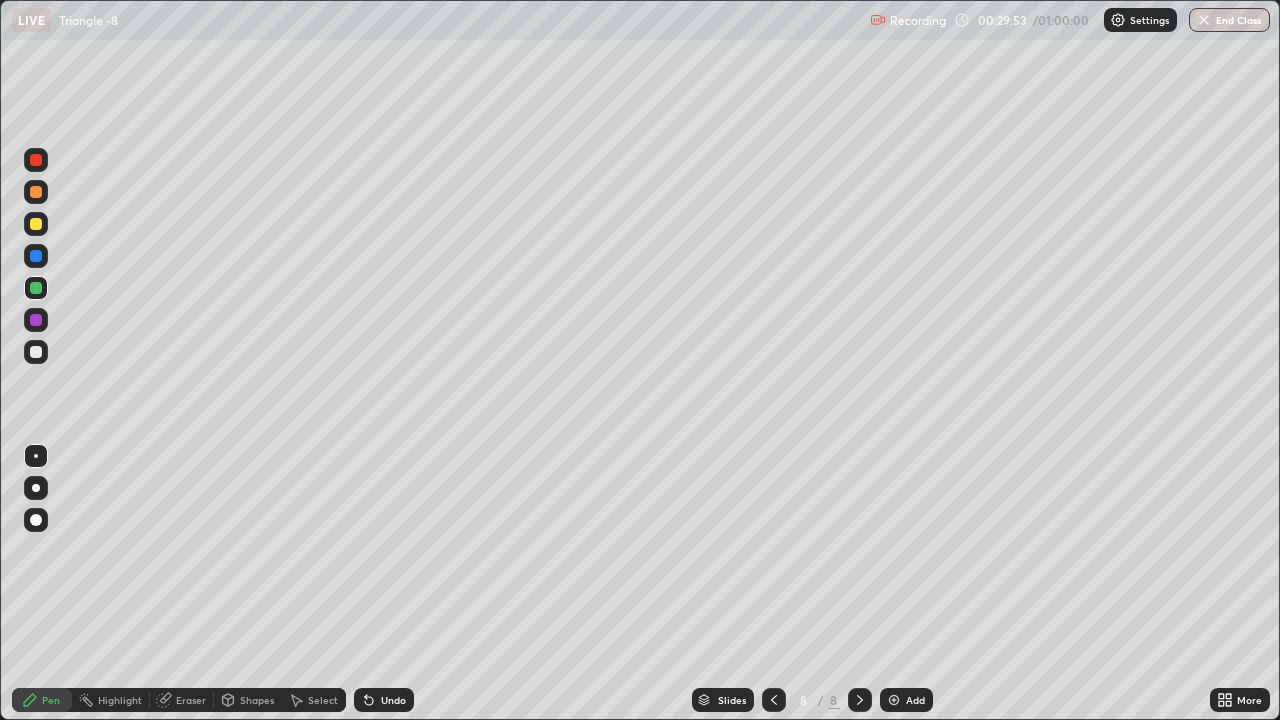 click at bounding box center (36, 256) 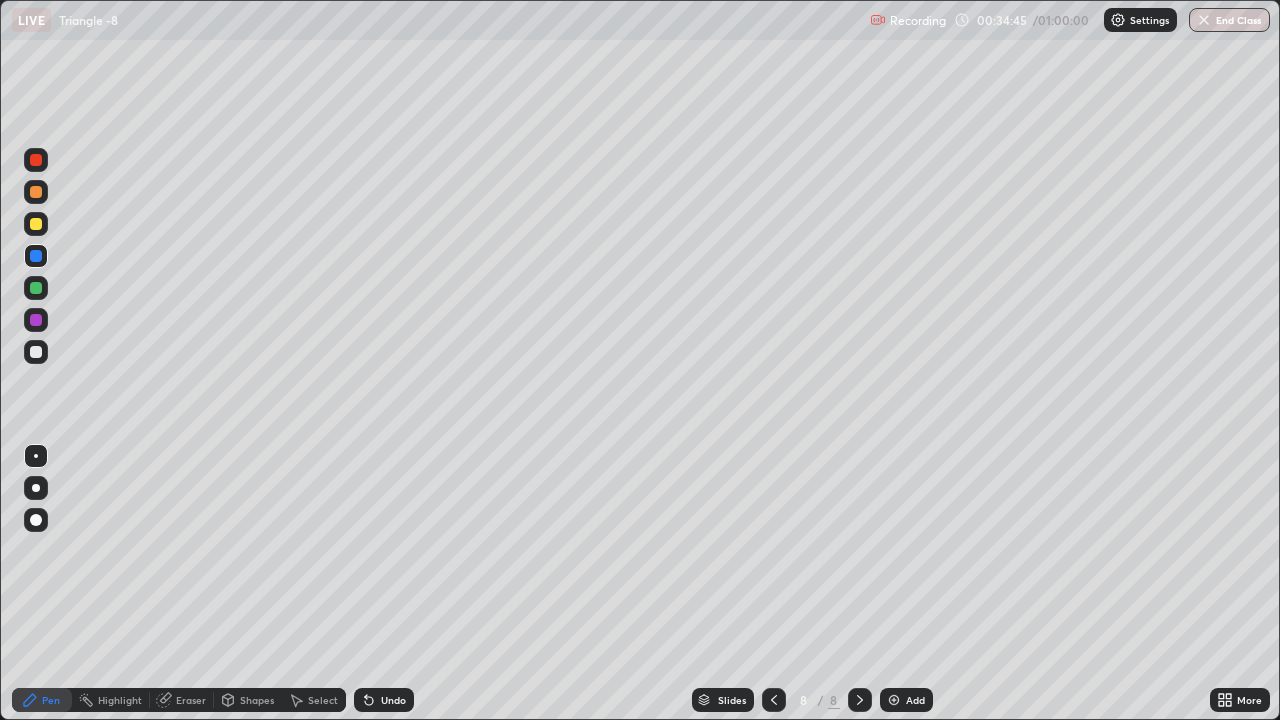 click at bounding box center (894, 700) 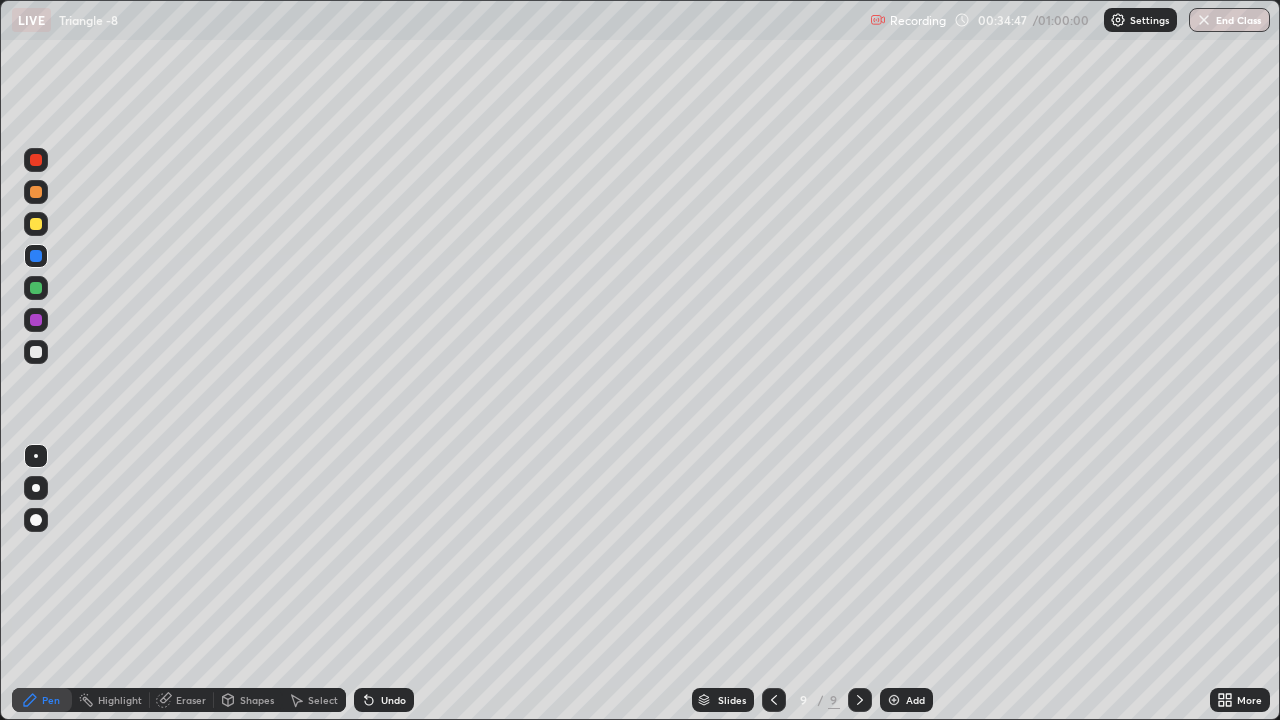 click at bounding box center (36, 224) 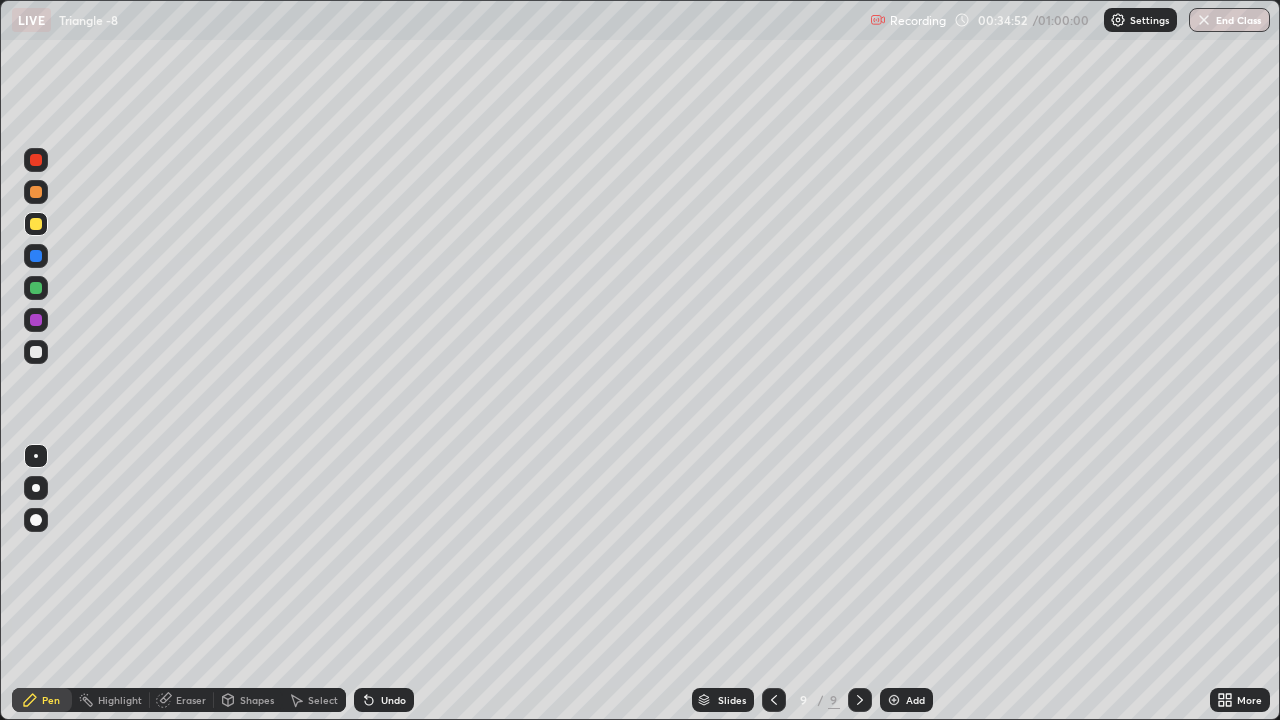 click at bounding box center (36, 192) 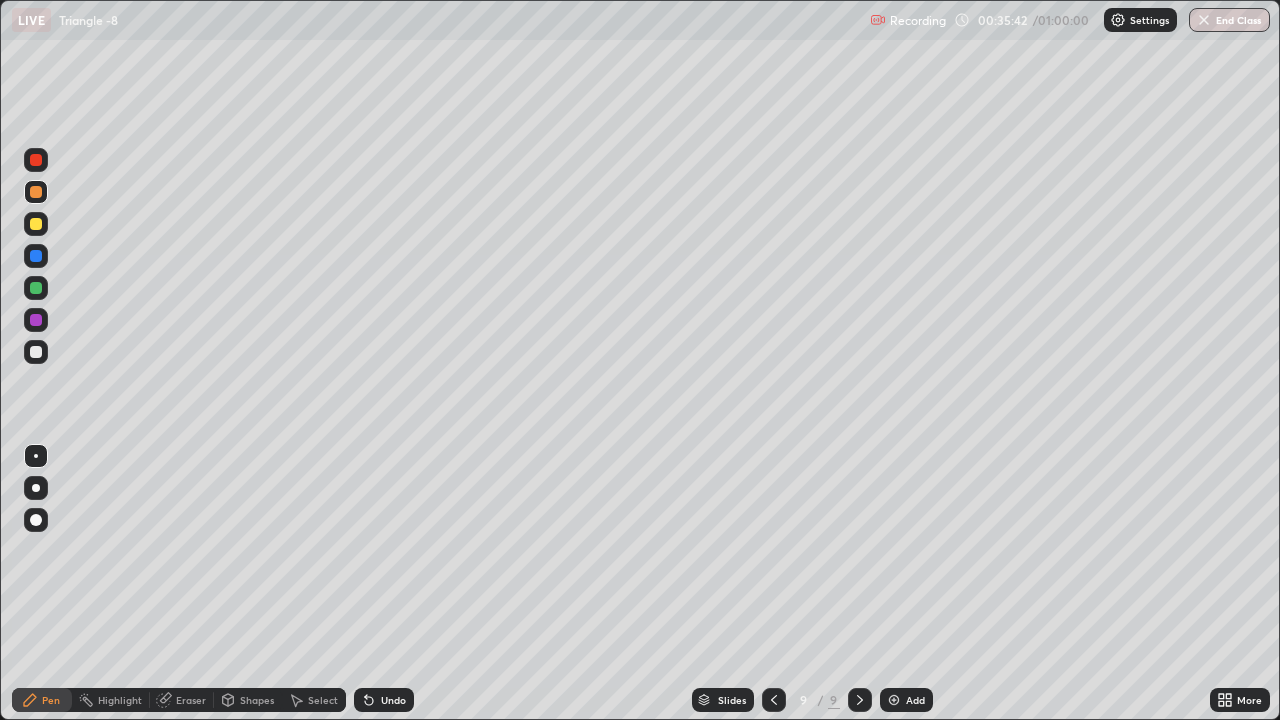 click at bounding box center [36, 352] 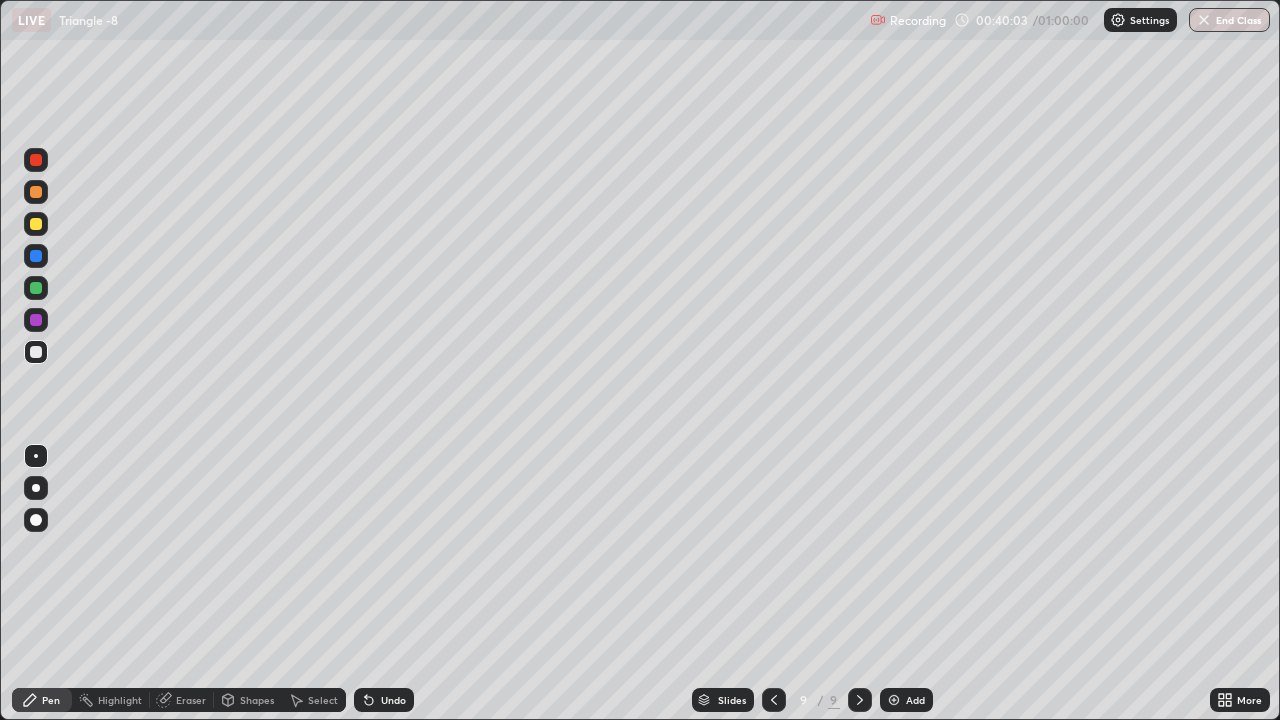 click at bounding box center [894, 700] 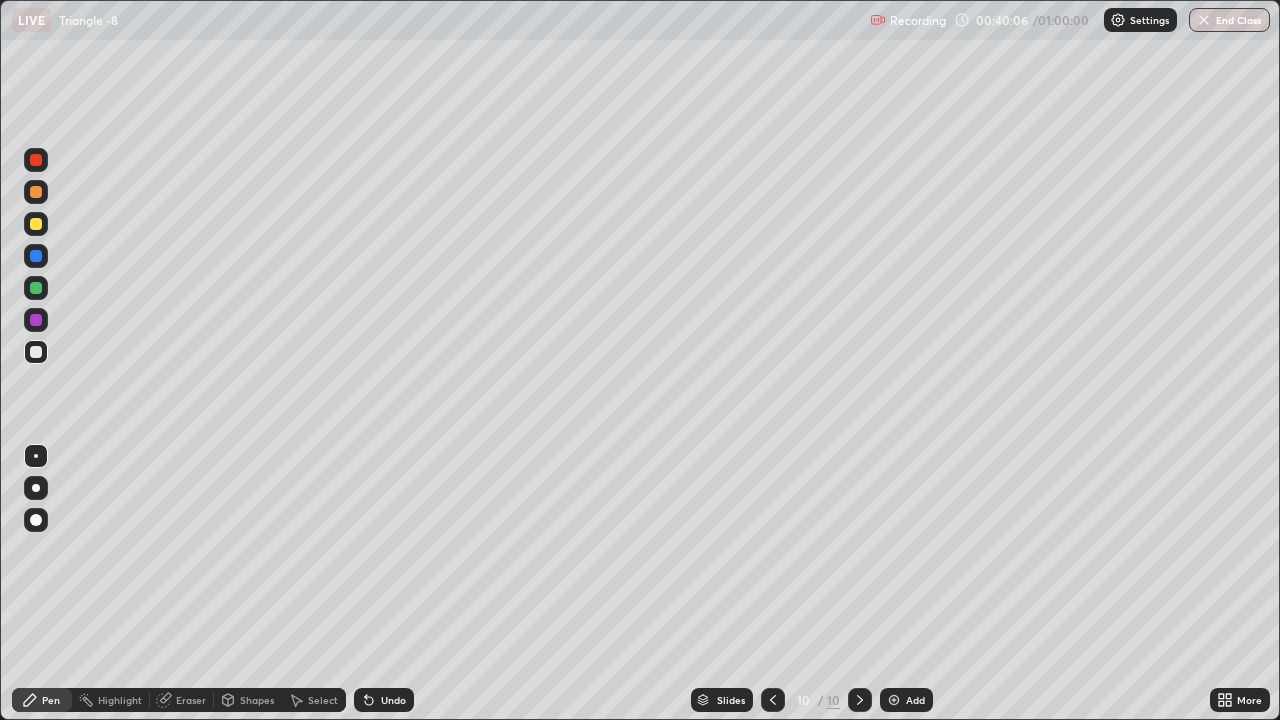 click at bounding box center (36, 224) 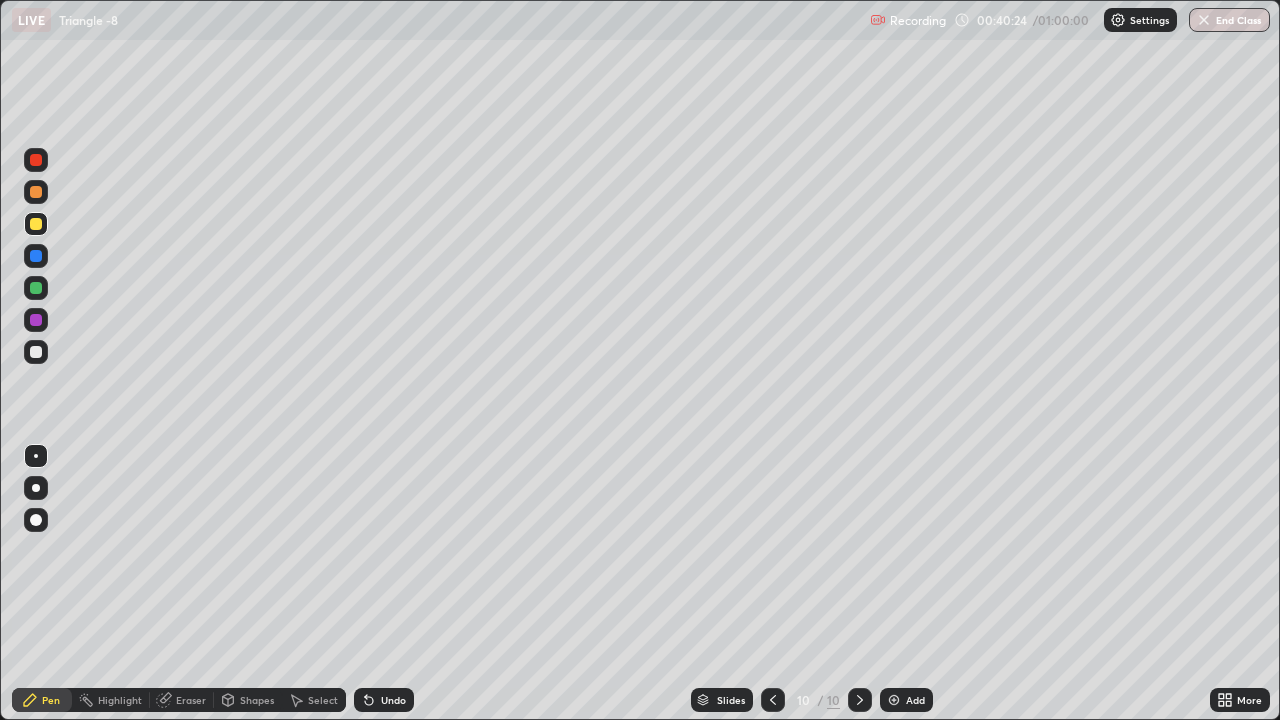 click on "Undo" at bounding box center [384, 700] 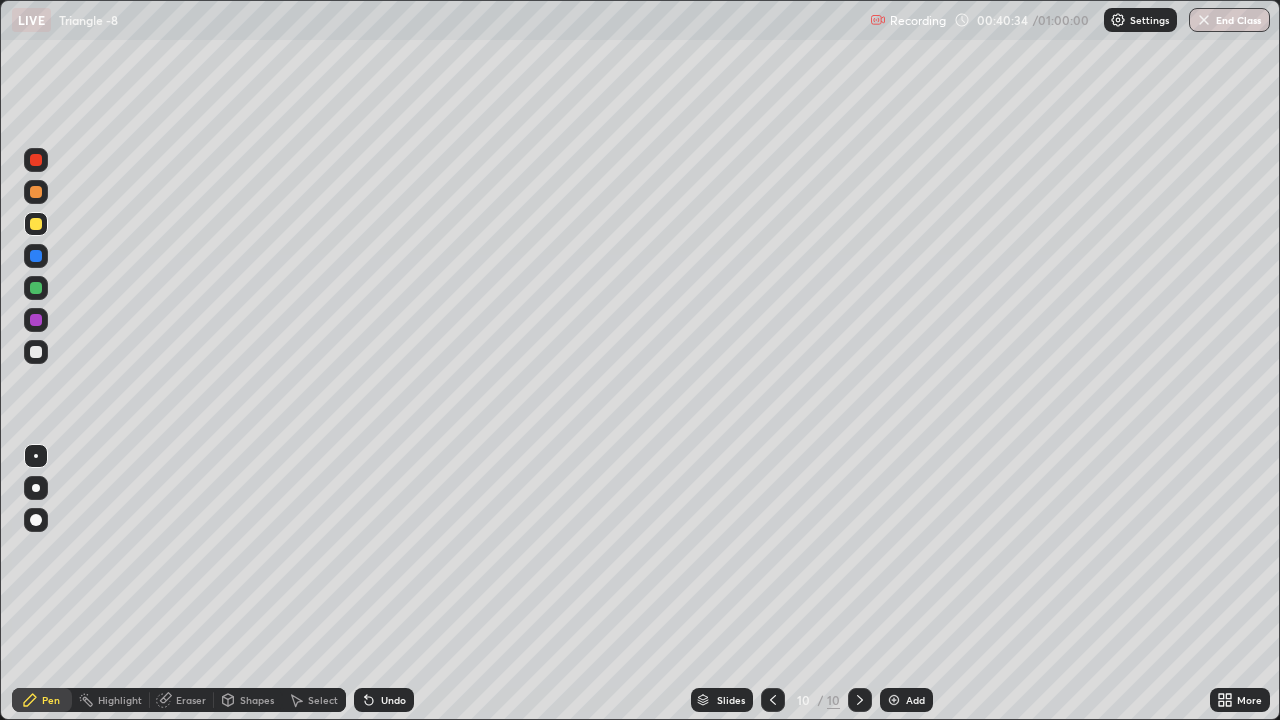 click at bounding box center [36, 320] 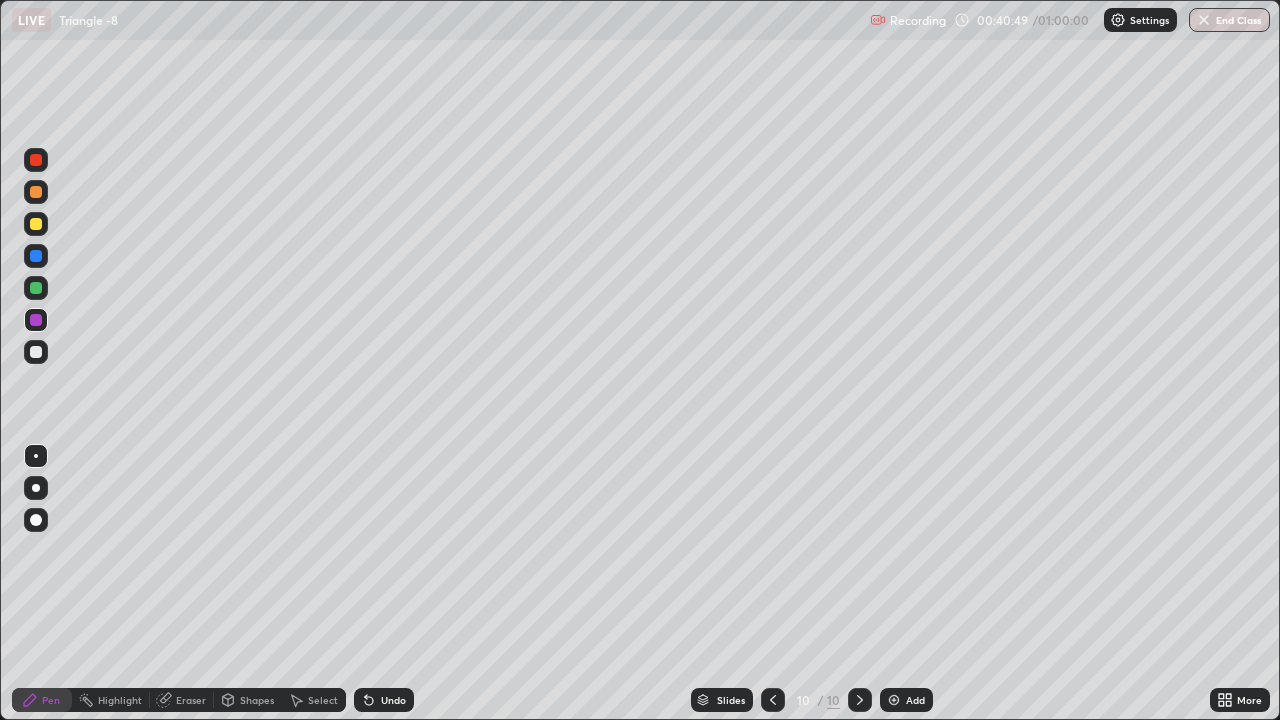 click at bounding box center (36, 288) 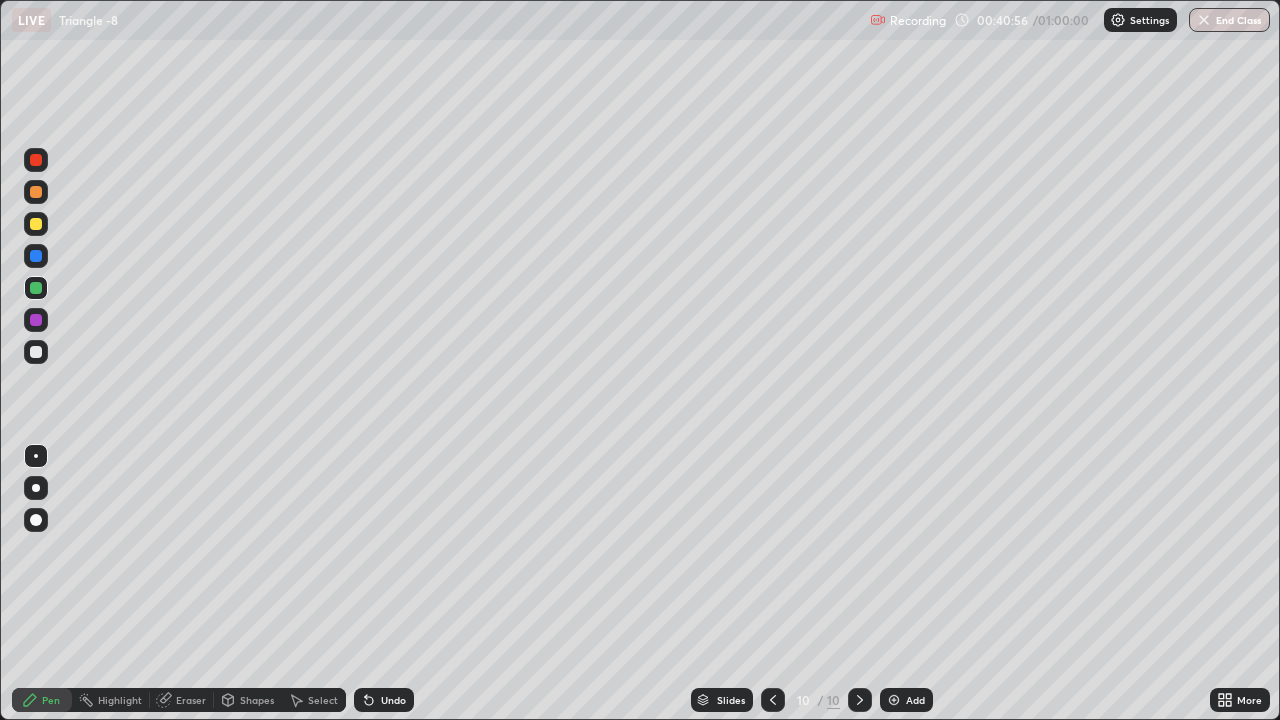 click at bounding box center [36, 352] 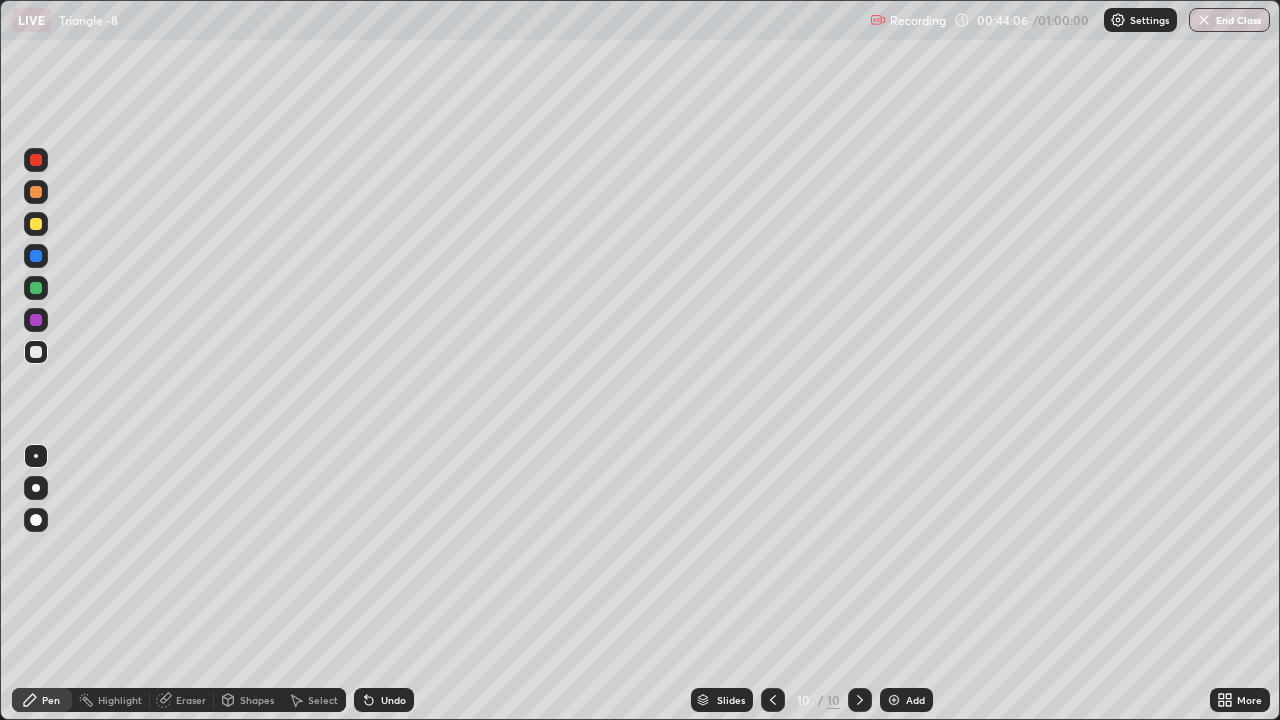 click on "Add" at bounding box center [906, 700] 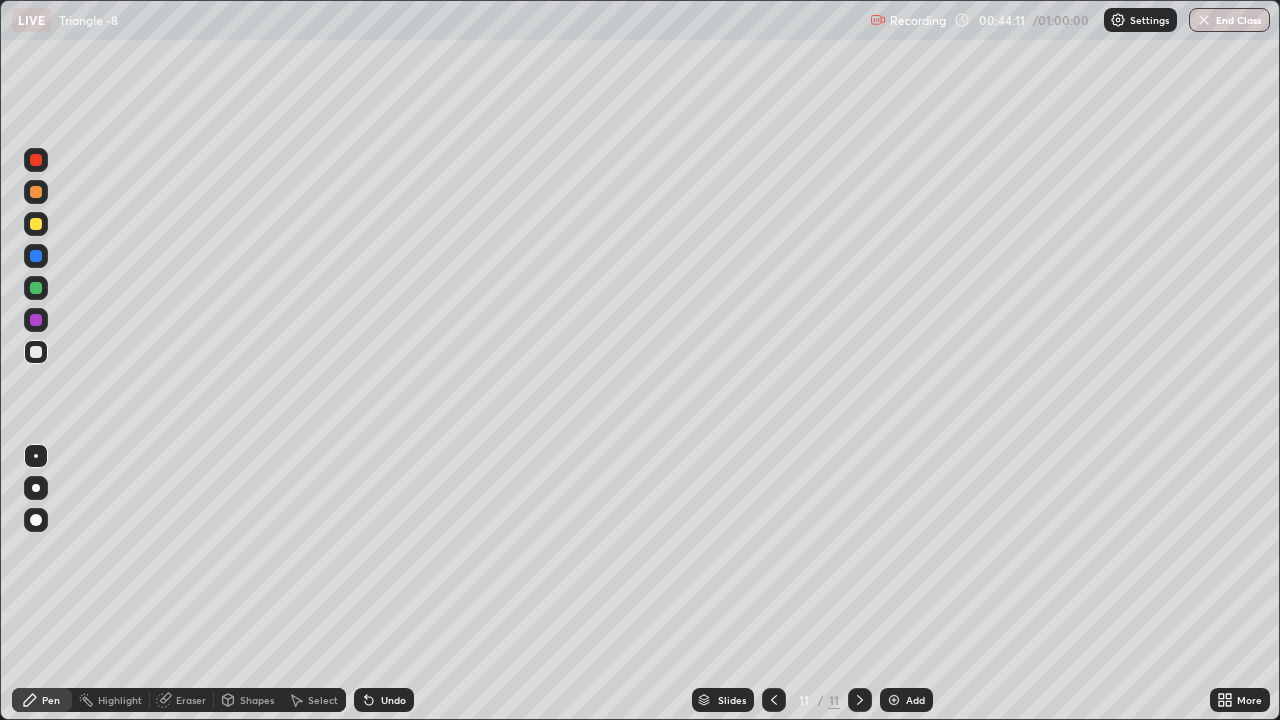 click at bounding box center [36, 224] 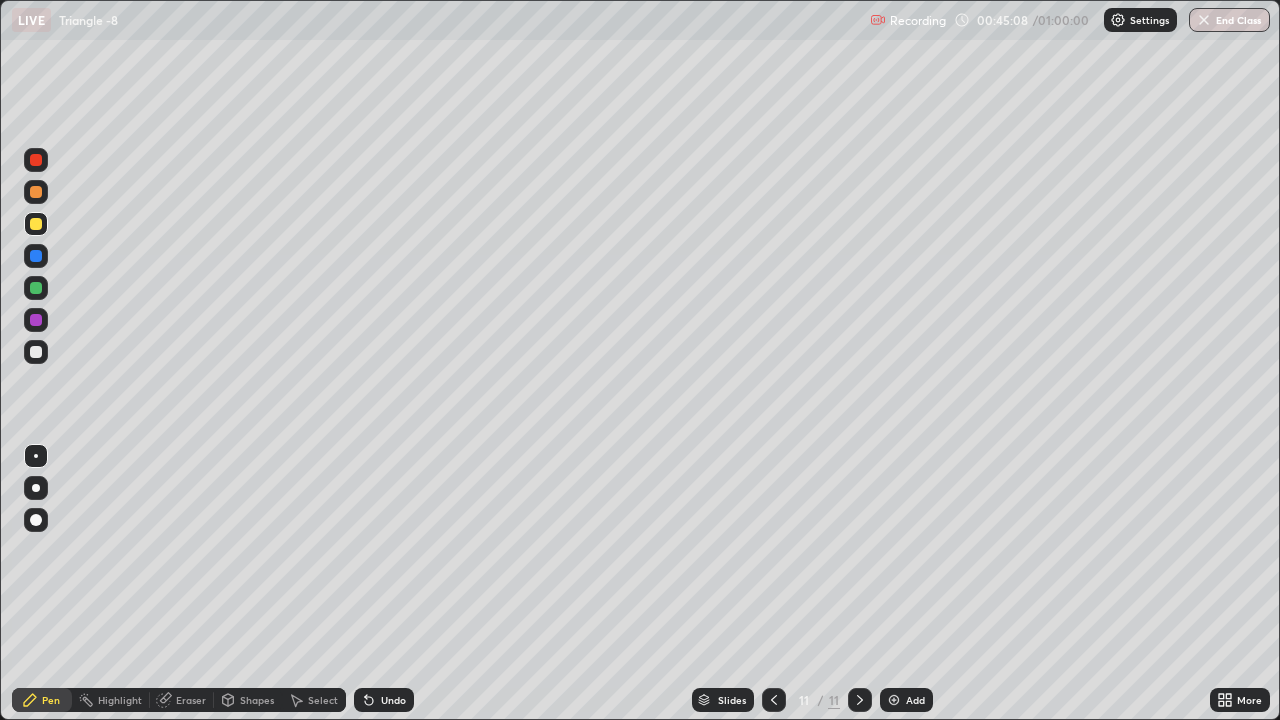 click on "Eraser" at bounding box center [191, 700] 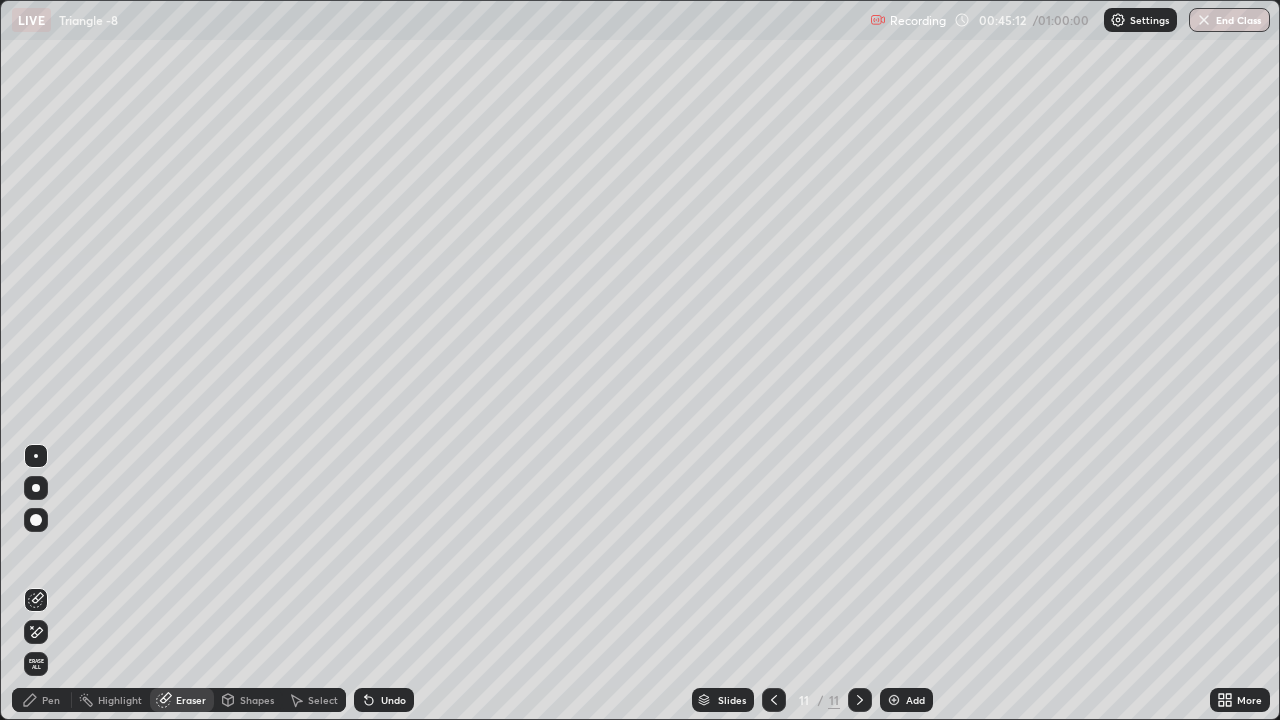 click on "Pen" at bounding box center [51, 700] 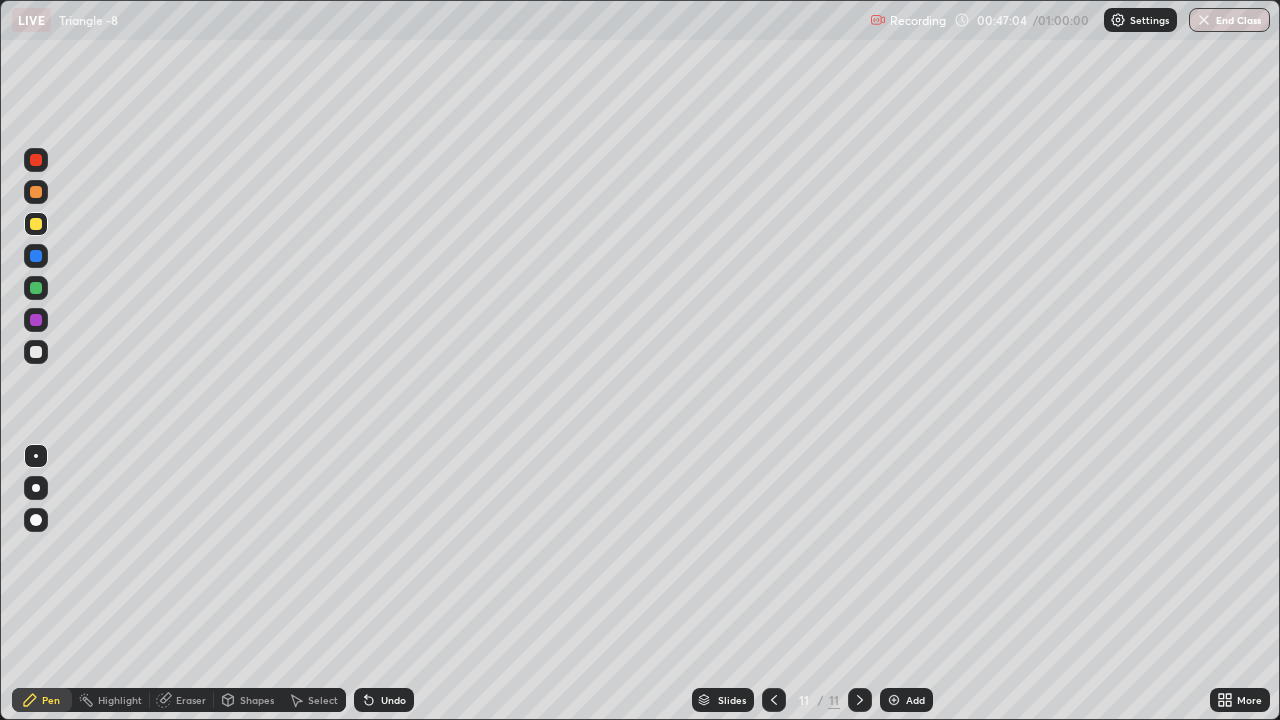 click on "Add" at bounding box center [915, 700] 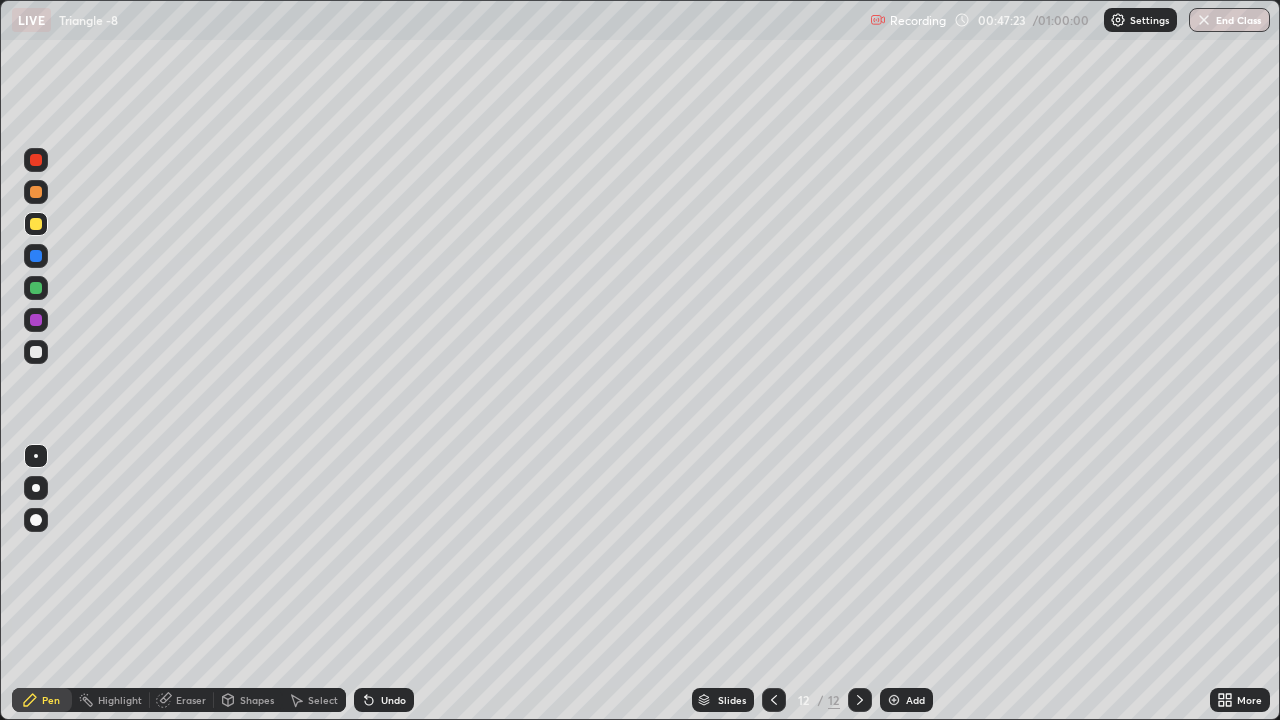 click 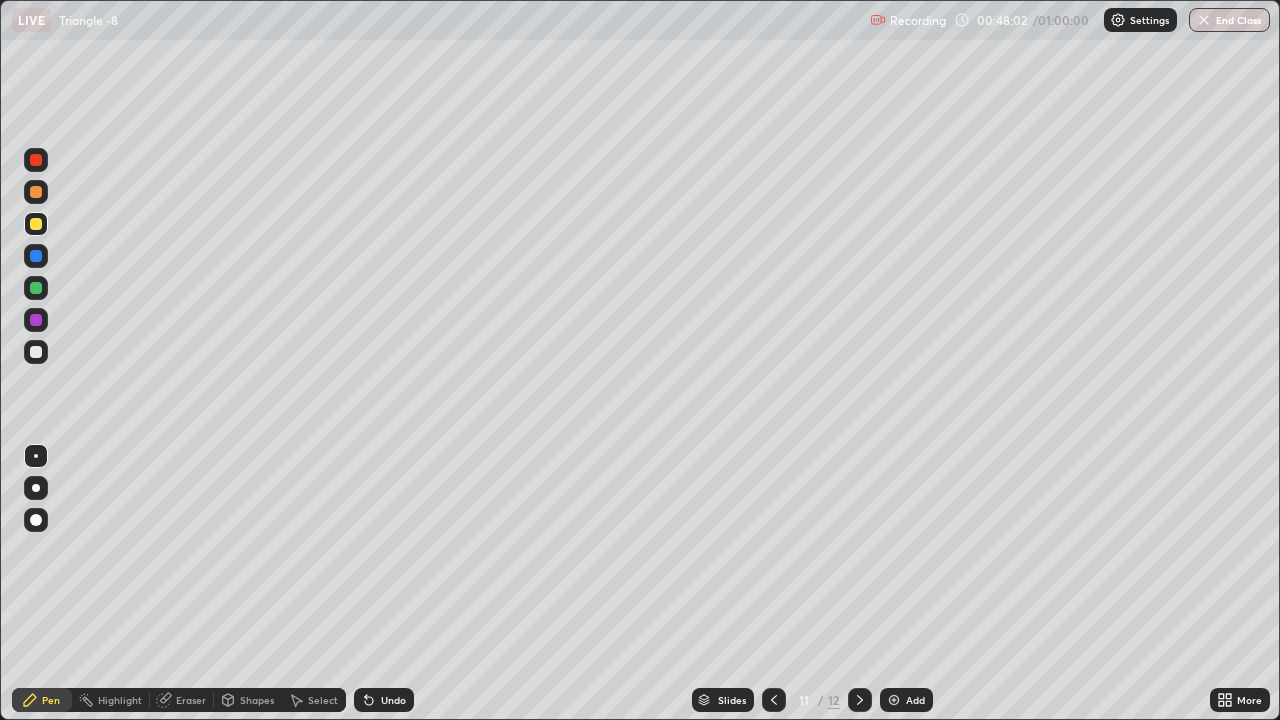 click 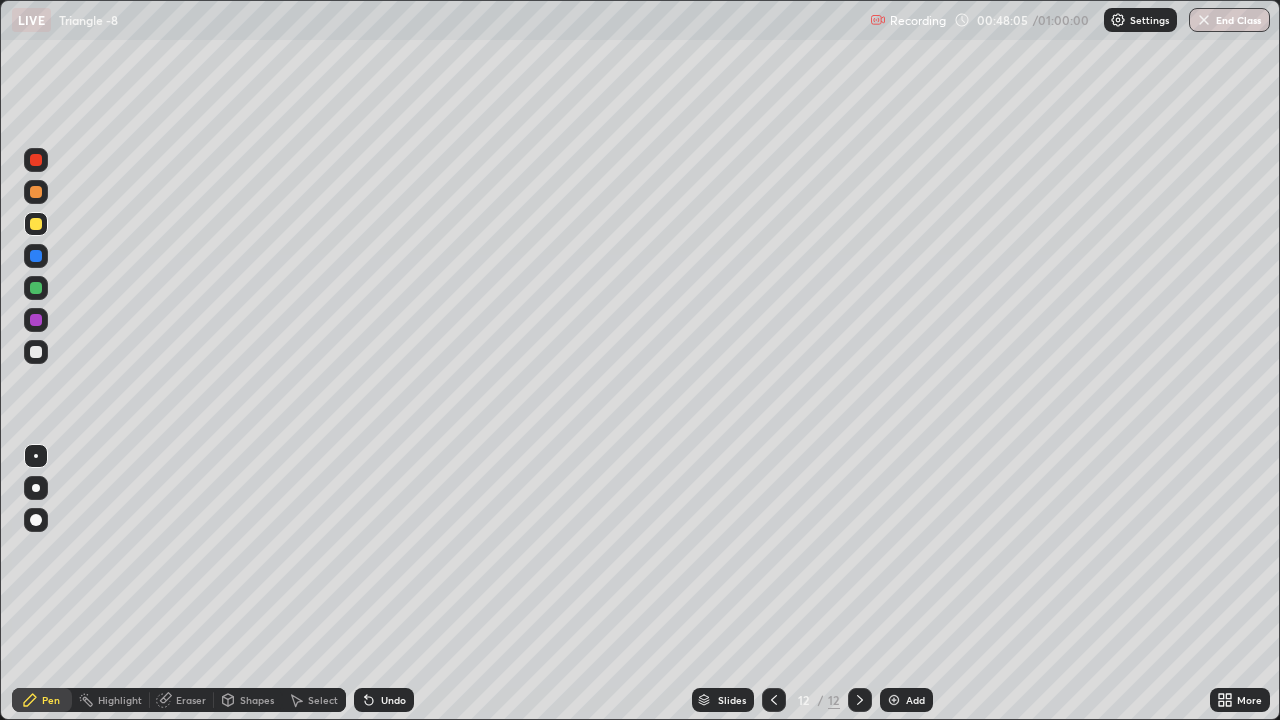 click at bounding box center (36, 288) 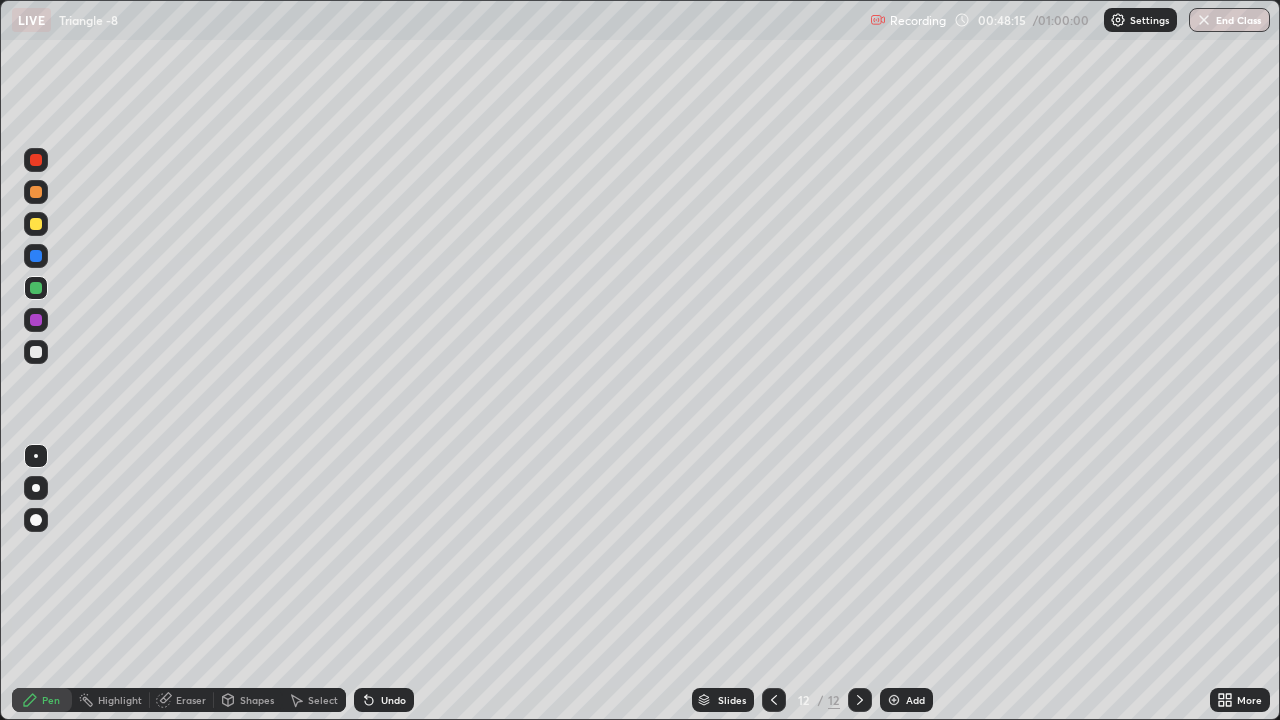 click at bounding box center (36, 320) 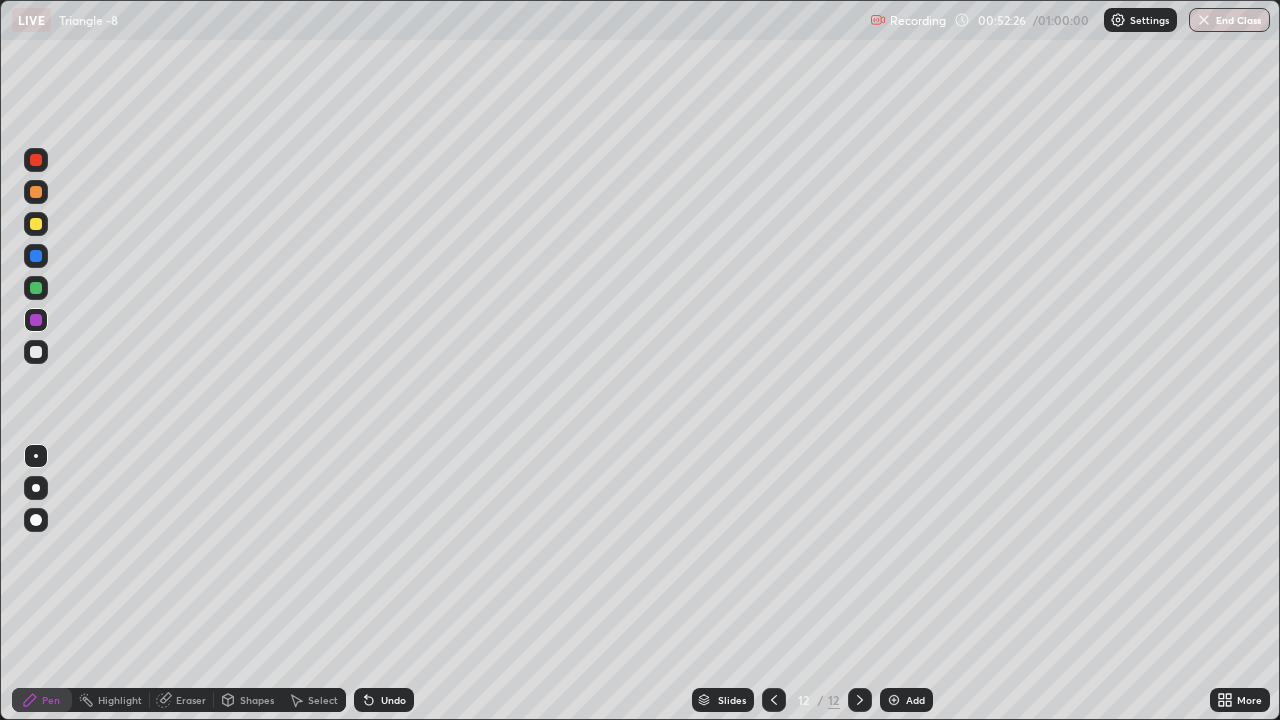 click on "Add" at bounding box center [915, 700] 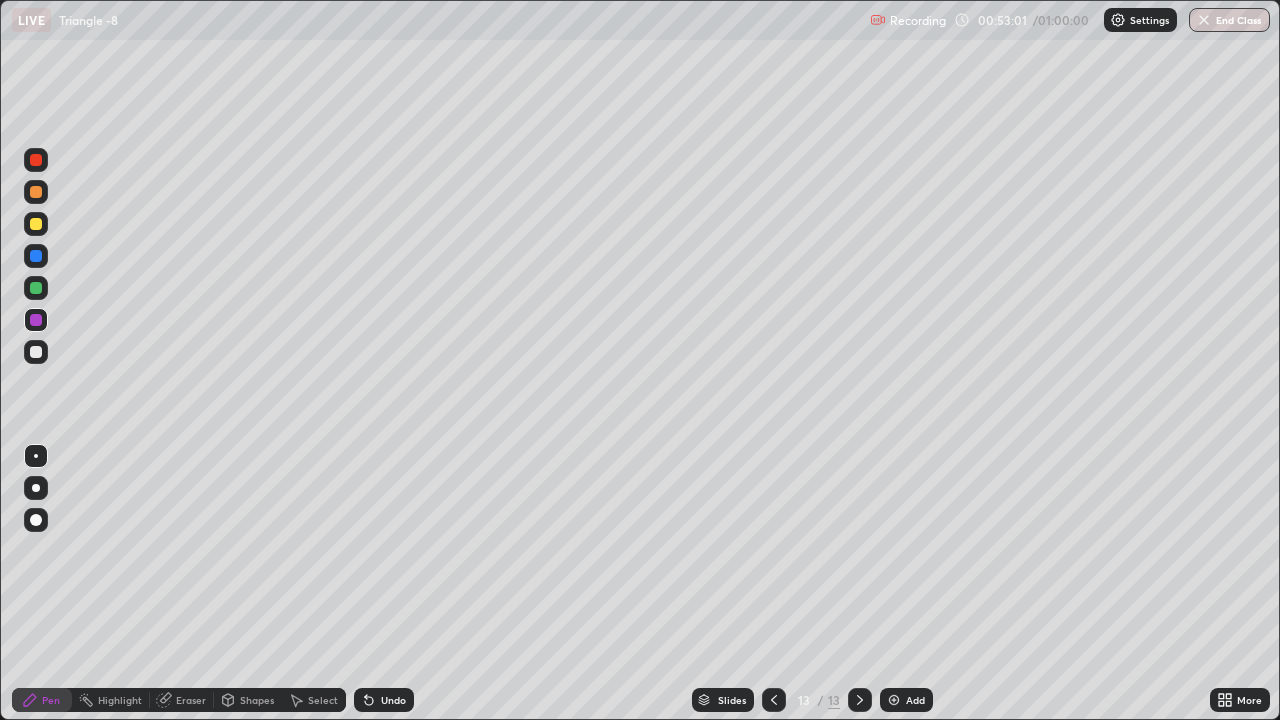 click at bounding box center (36, 352) 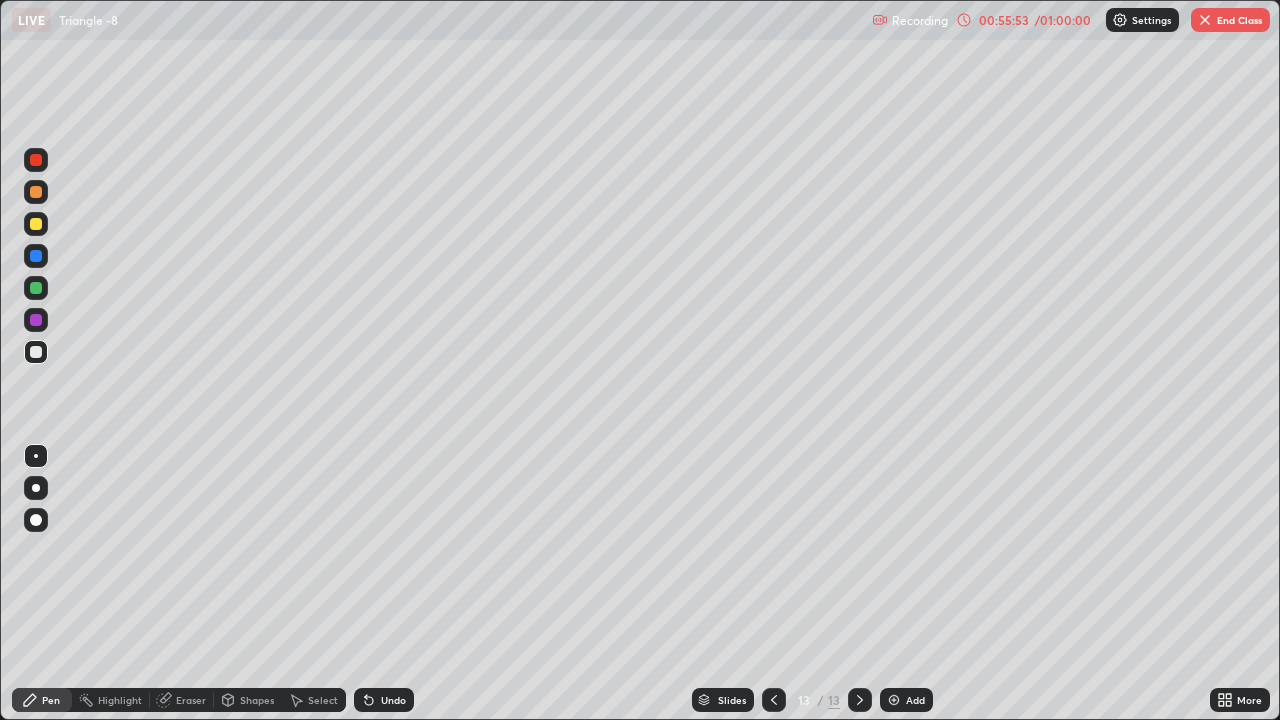 click on "End Class" at bounding box center [1230, 20] 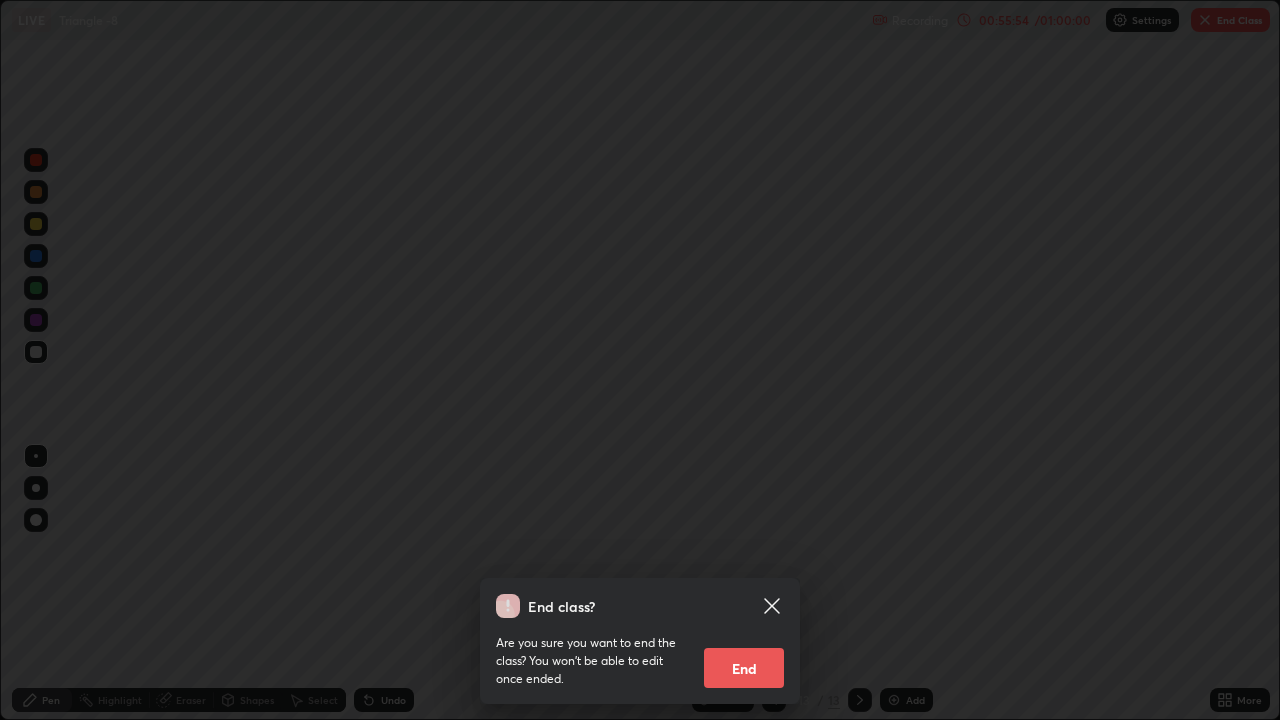 click on "End" at bounding box center [744, 668] 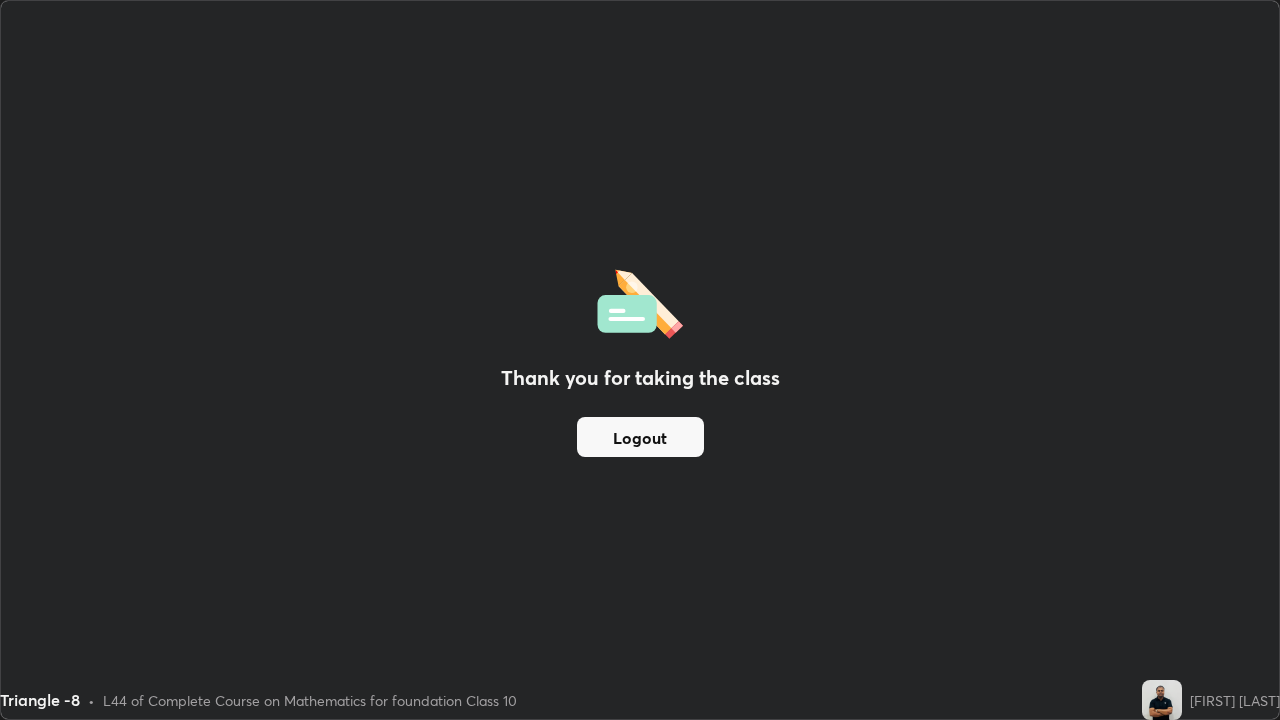 click on "Logout" at bounding box center [640, 437] 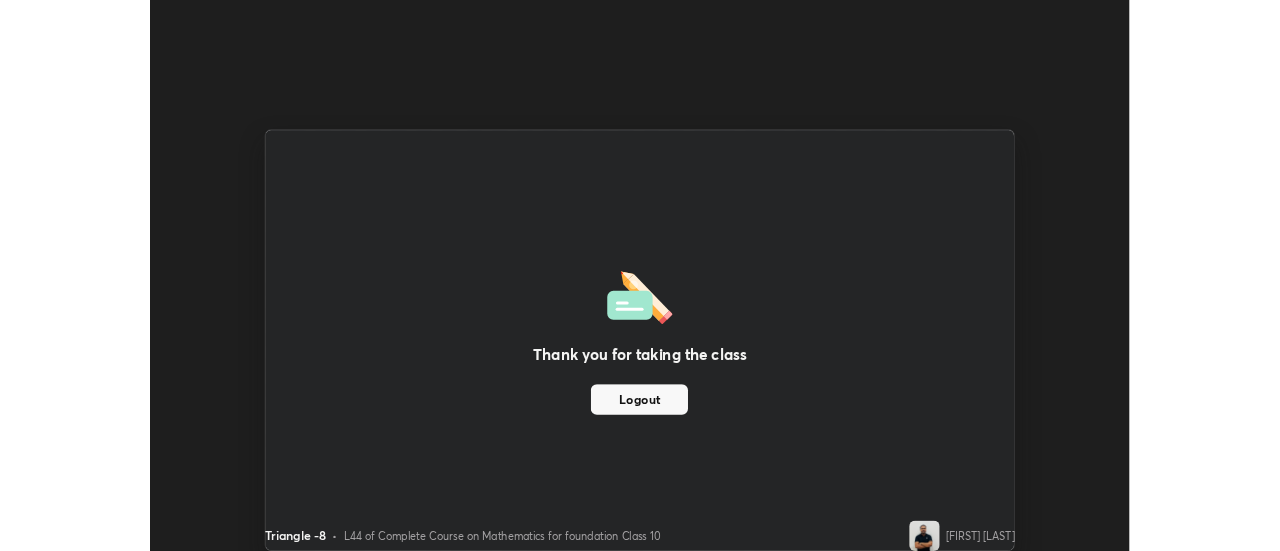 scroll, scrollTop: 551, scrollLeft: 1280, axis: both 